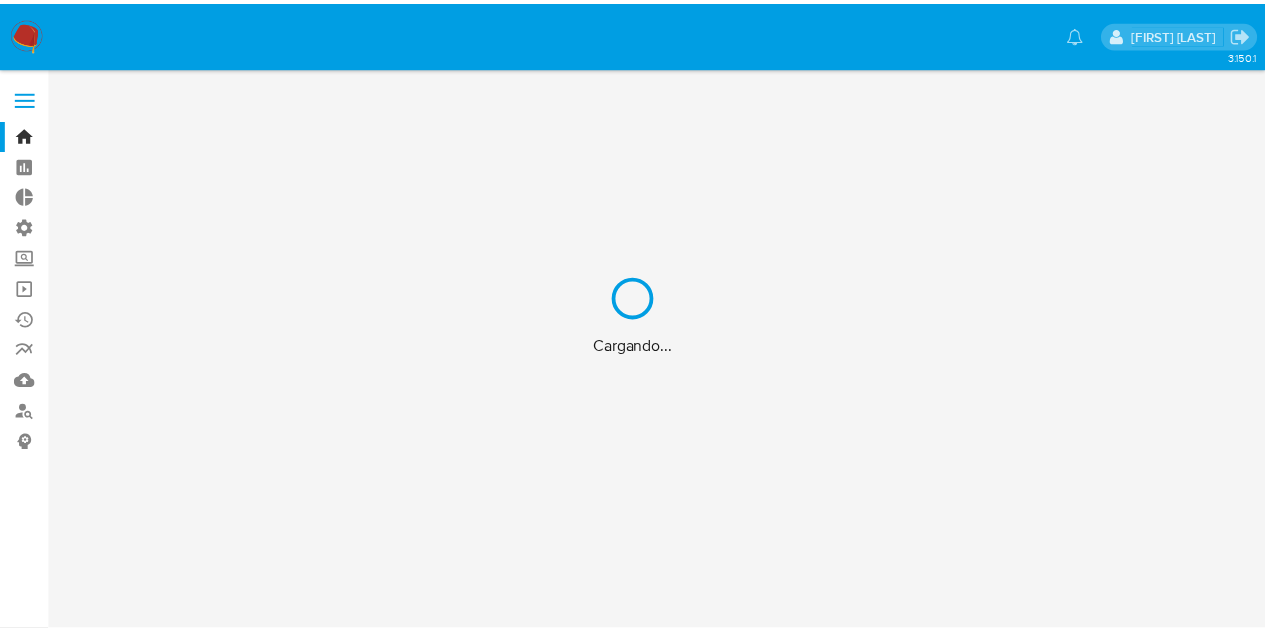 scroll, scrollTop: 0, scrollLeft: 0, axis: both 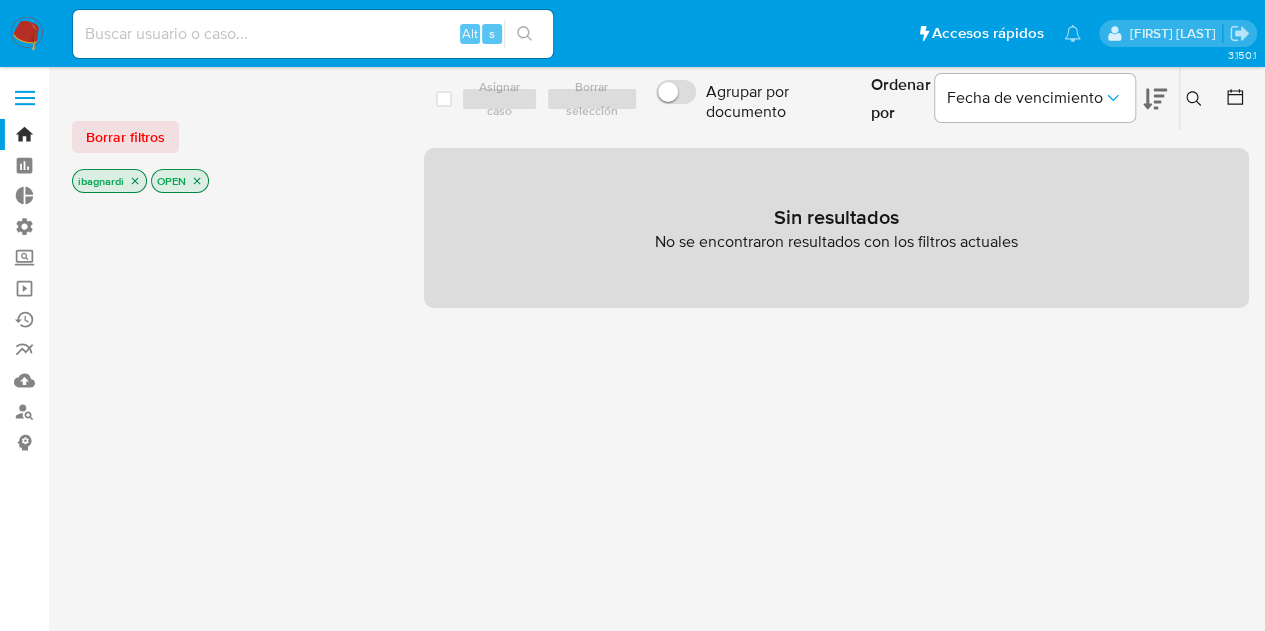 click at bounding box center (313, 34) 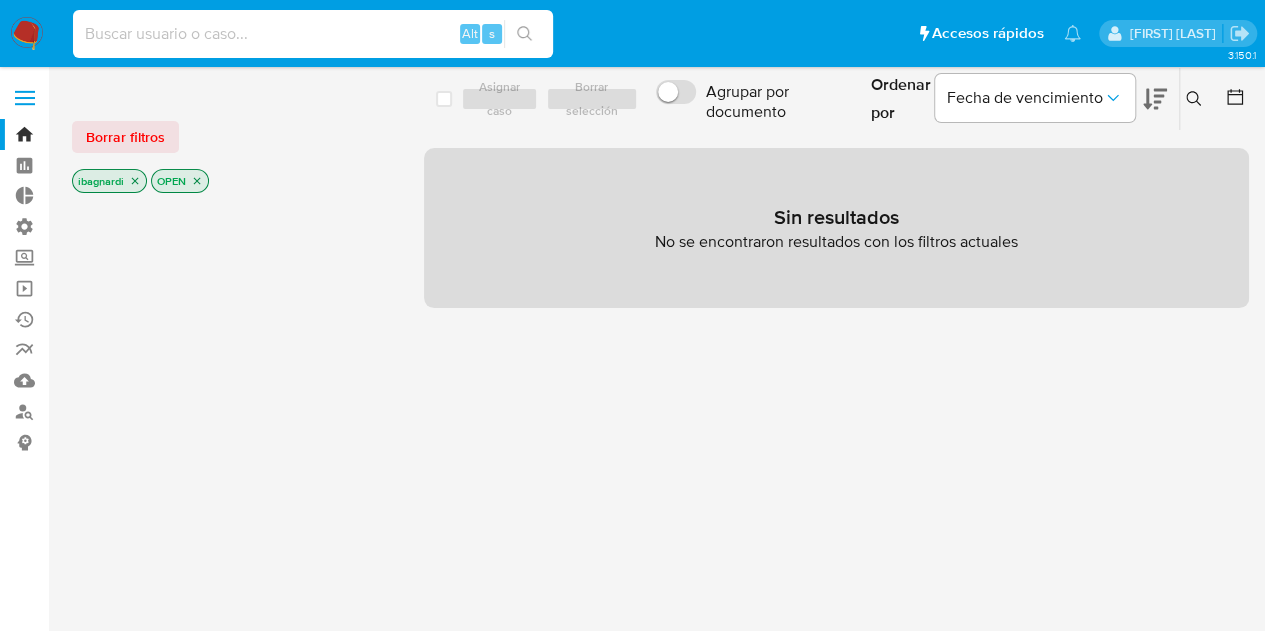 paste on "645948767" 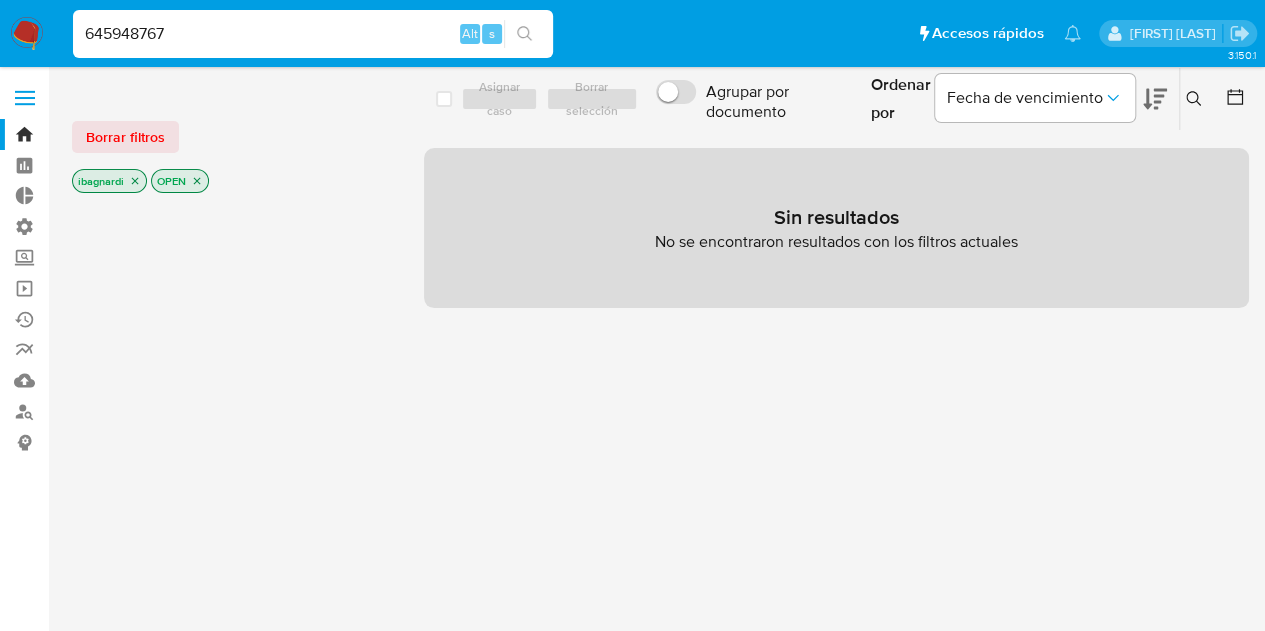 type on "645948767" 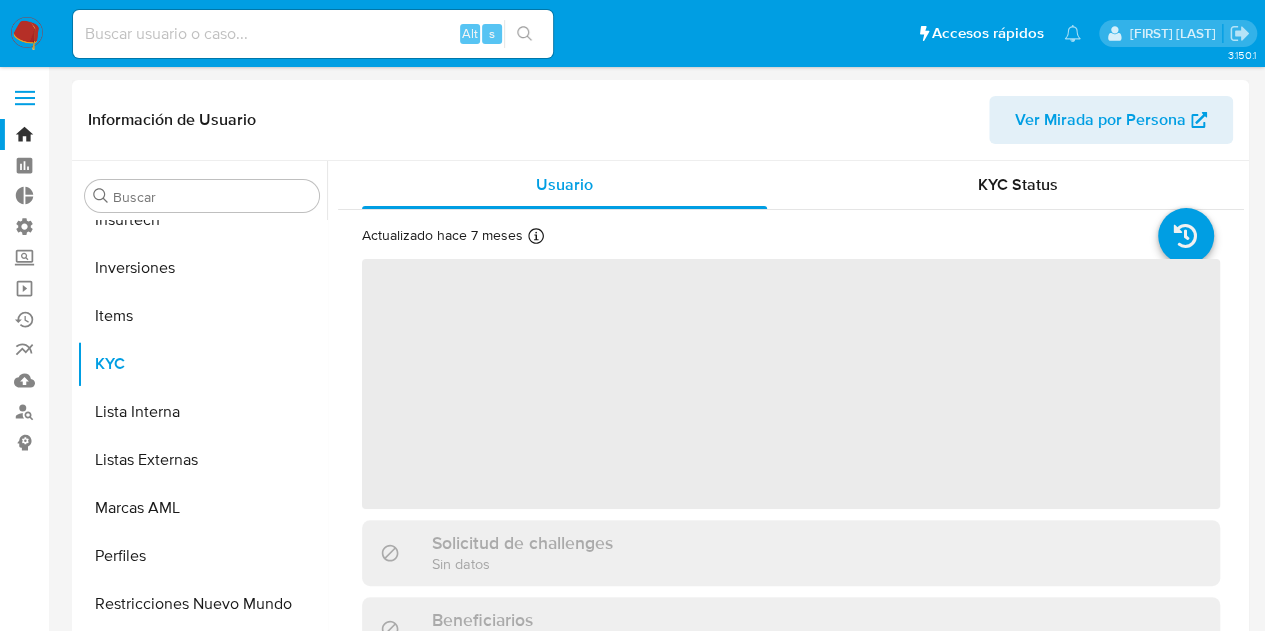 scroll, scrollTop: 893, scrollLeft: 0, axis: vertical 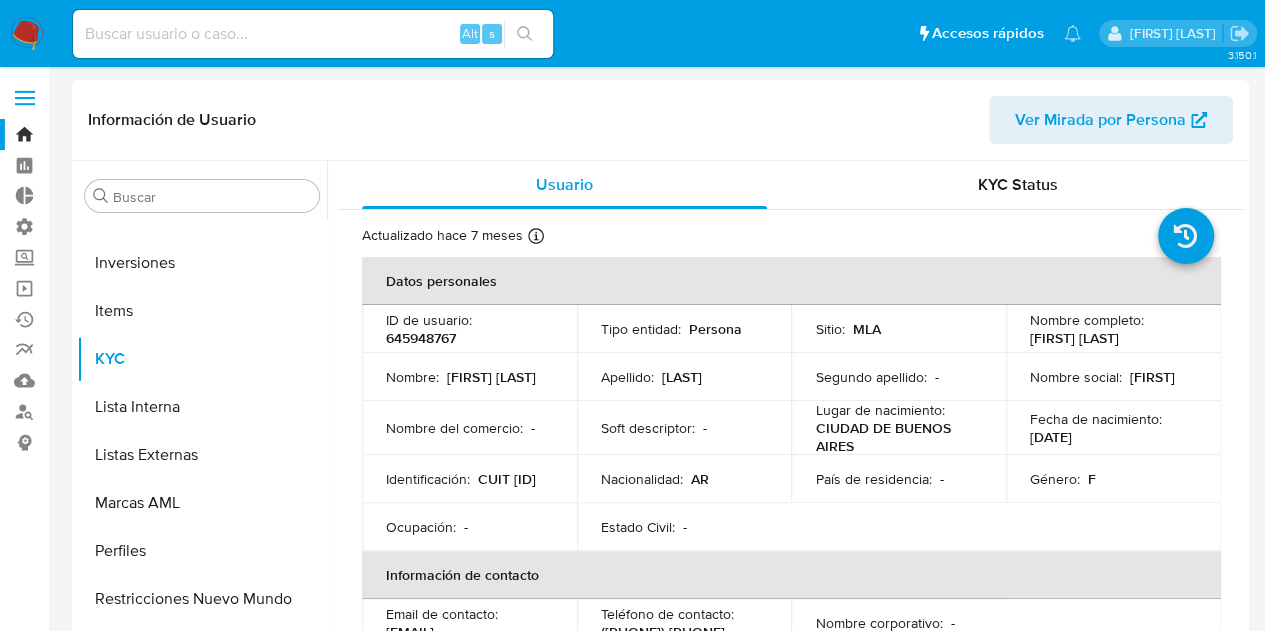 select on "10" 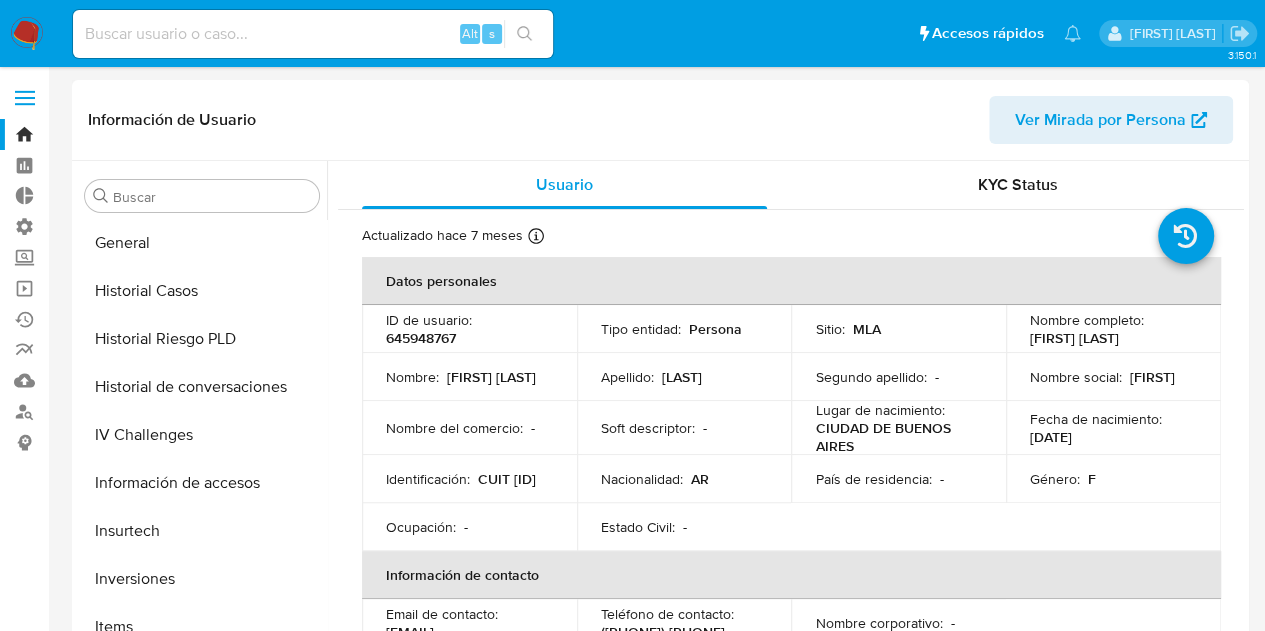 scroll, scrollTop: 393, scrollLeft: 0, axis: vertical 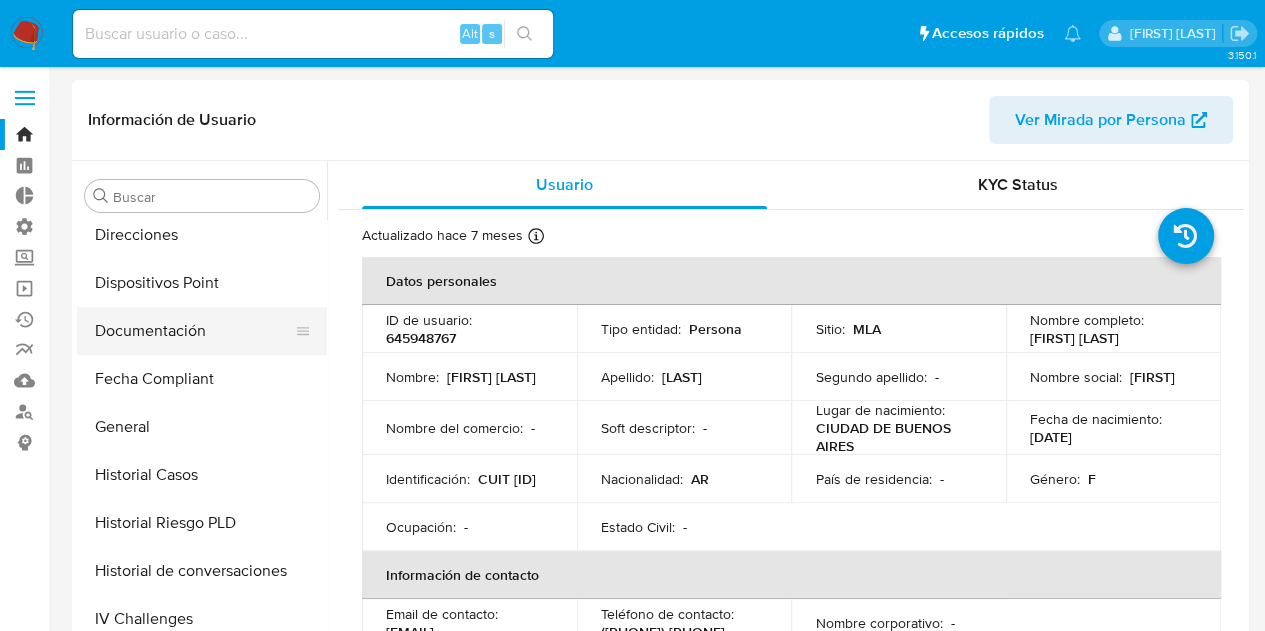 click on "Documentación" at bounding box center (194, 331) 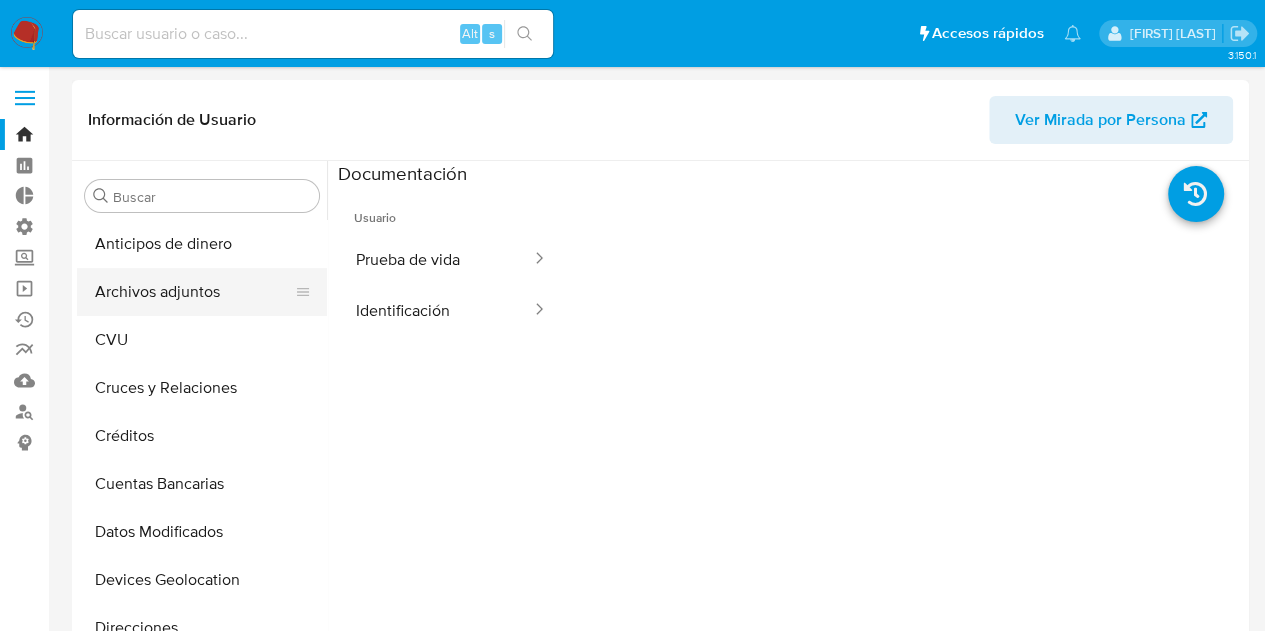 scroll, scrollTop: 500, scrollLeft: 0, axis: vertical 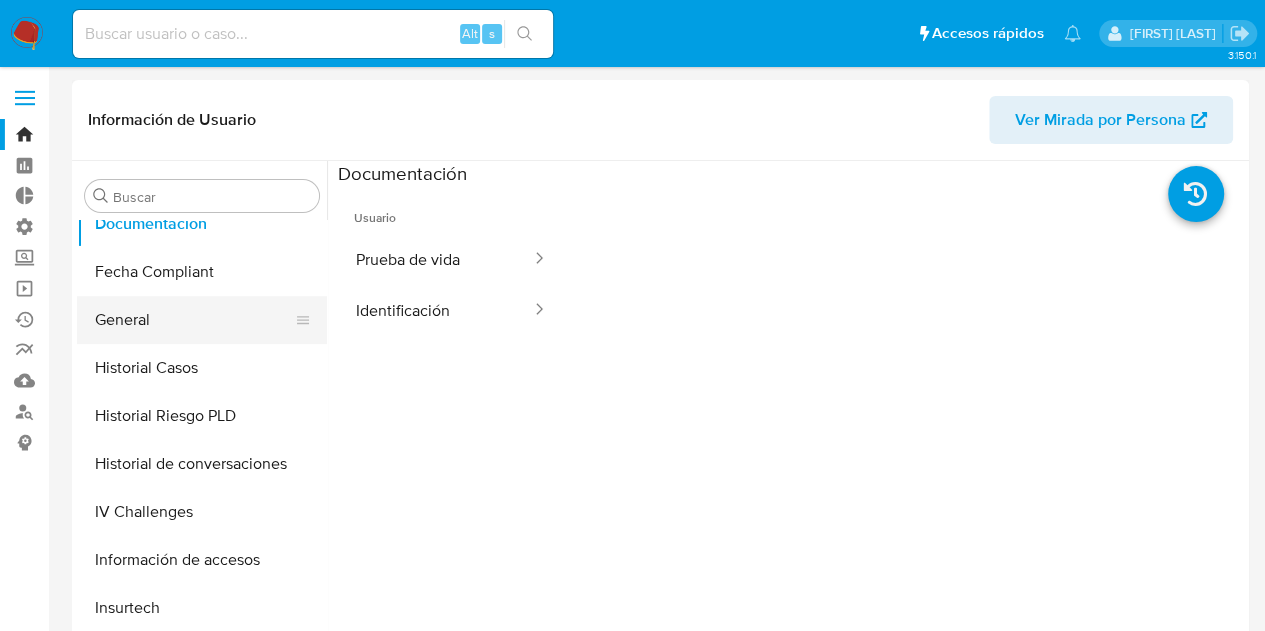 click 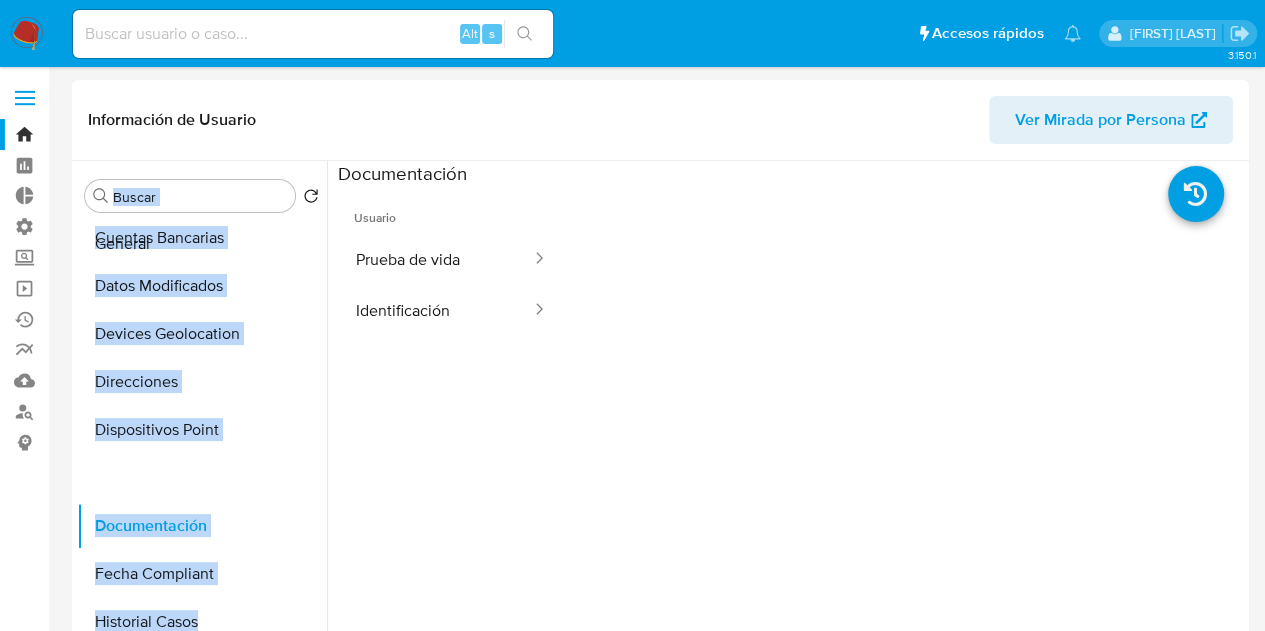 scroll, scrollTop: 0, scrollLeft: 0, axis: both 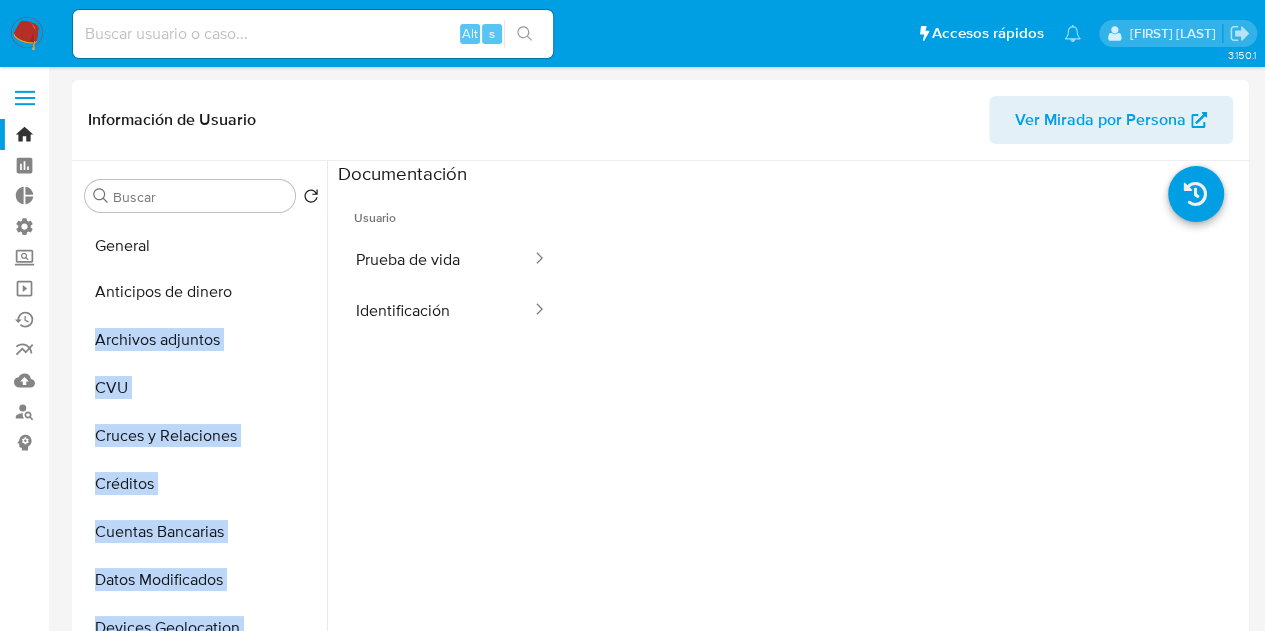 drag, startPoint x: 298, startPoint y: 319, endPoint x: 271, endPoint y: 246, distance: 77.83315 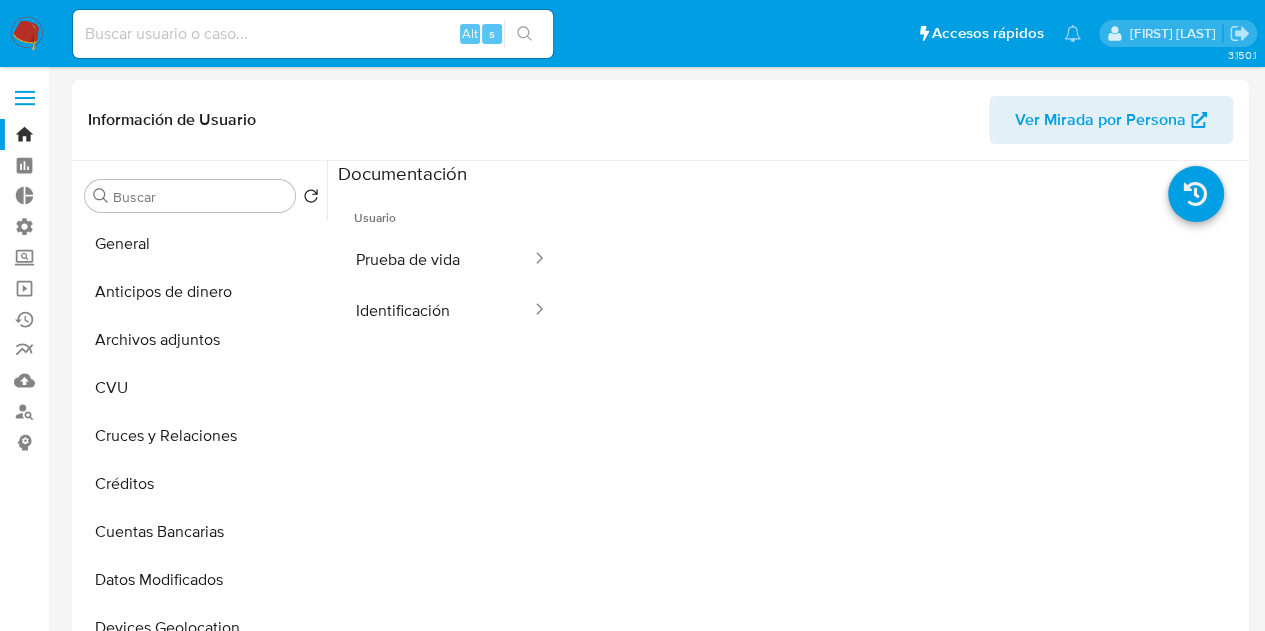 click at bounding box center [905, 506] 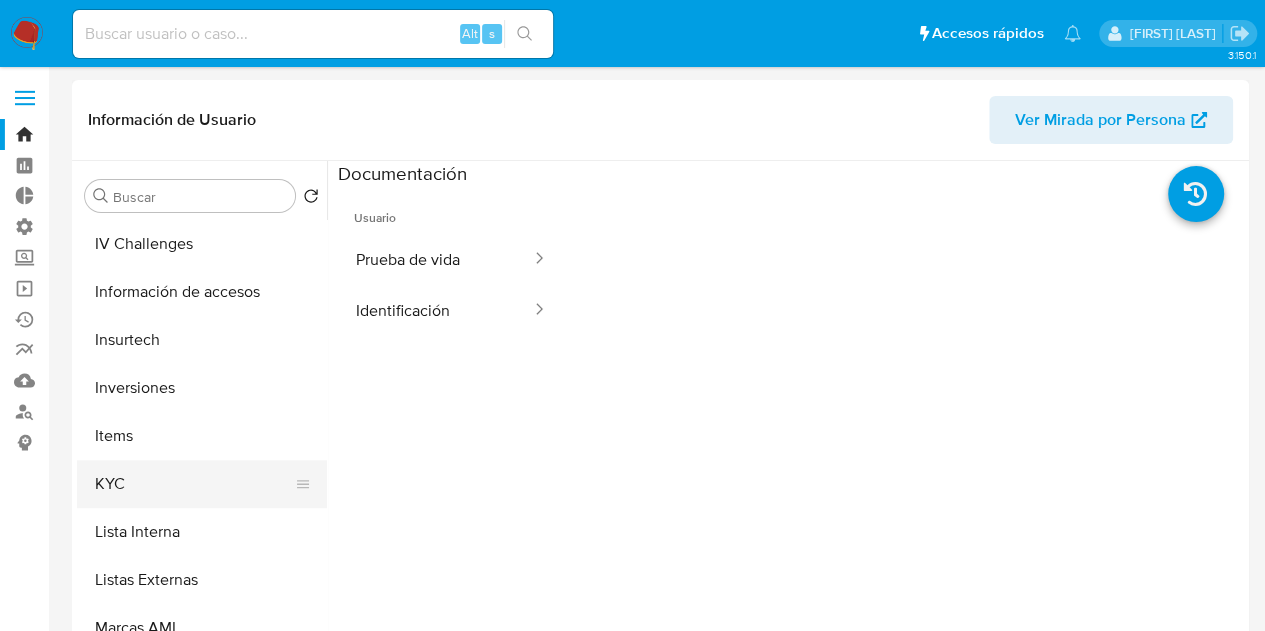 scroll, scrollTop: 800, scrollLeft: 0, axis: vertical 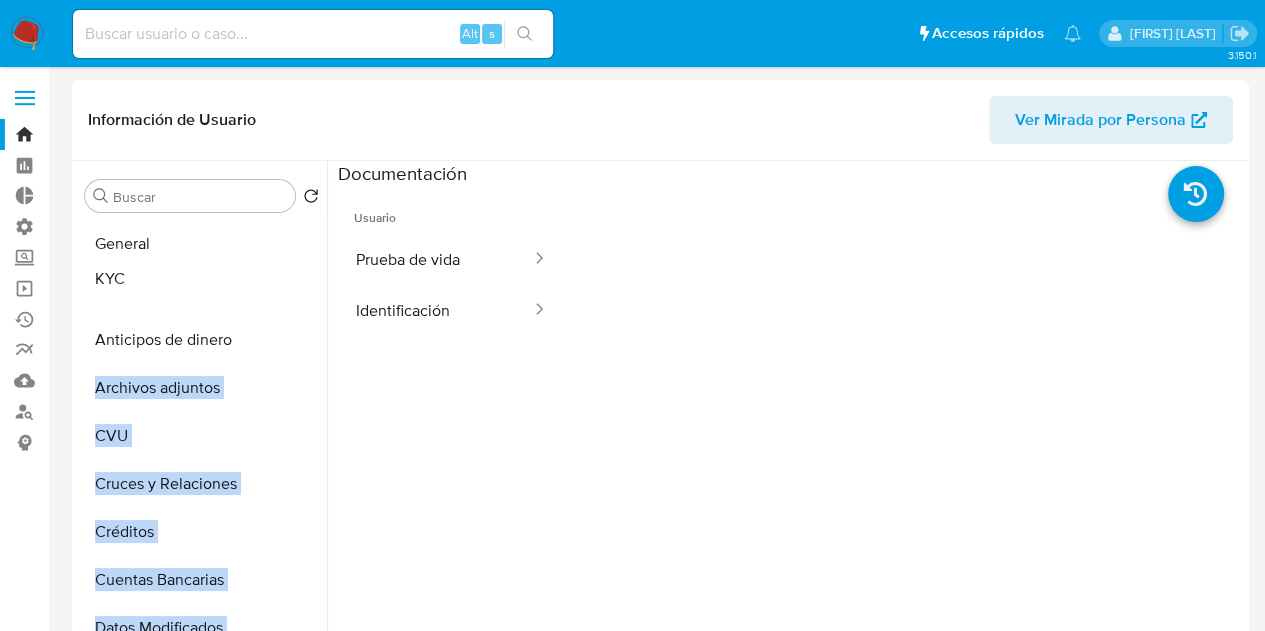 drag, startPoint x: 292, startPoint y: 453, endPoint x: 286, endPoint y: 280, distance: 173.10402 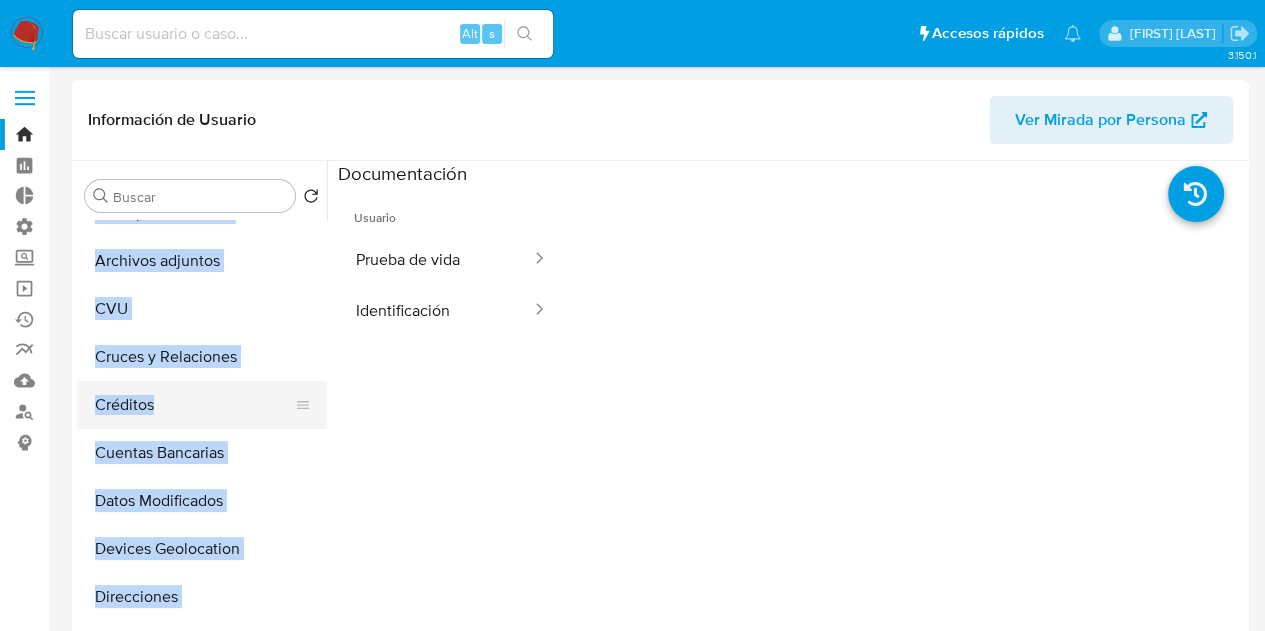 scroll, scrollTop: 300, scrollLeft: 0, axis: vertical 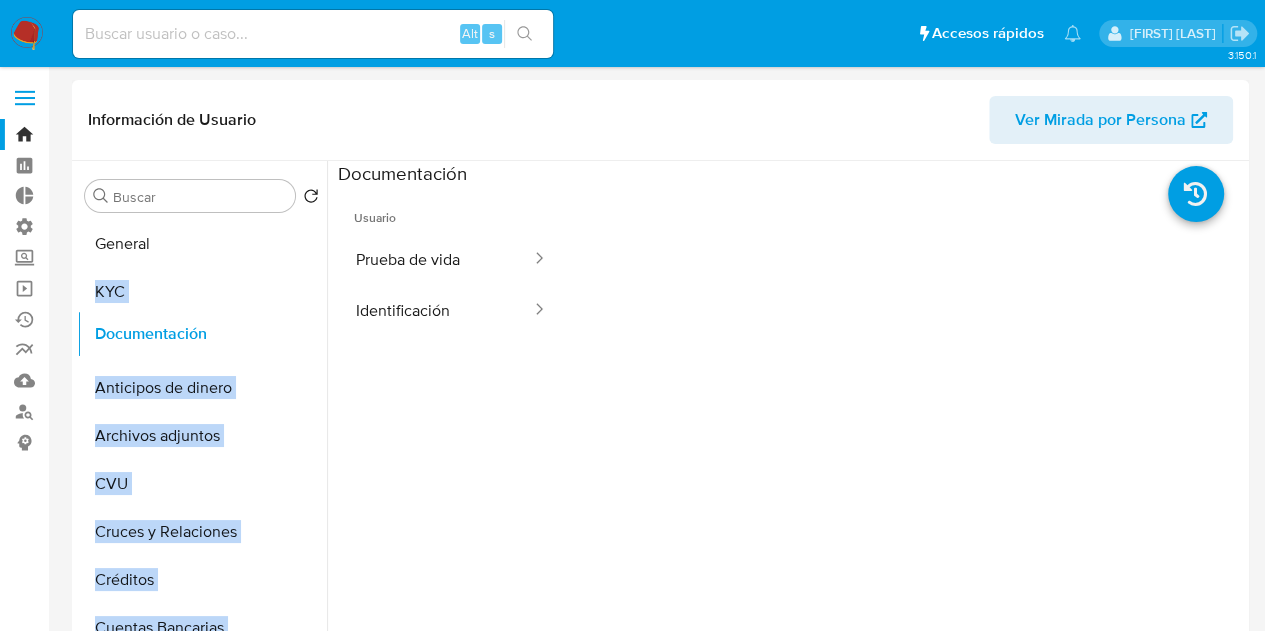 click on "General KYC Anticipos de dinero Archivos adjuntos CVU Cruces y Relaciones Créditos Cuentas Bancarias Datos Modificados Devices Geolocation Direcciones Dispositivos Point Documentación Fecha Compliant Historial Casos Historial Riesgo PLD Historial de conversaciones IV Challenges Información de accesos Insurtech Inversiones Items Lista Interna Listas Externas Marcas AML Perfiles Restricciones Nuevo Mundo Tarjetas" at bounding box center (202, 445) 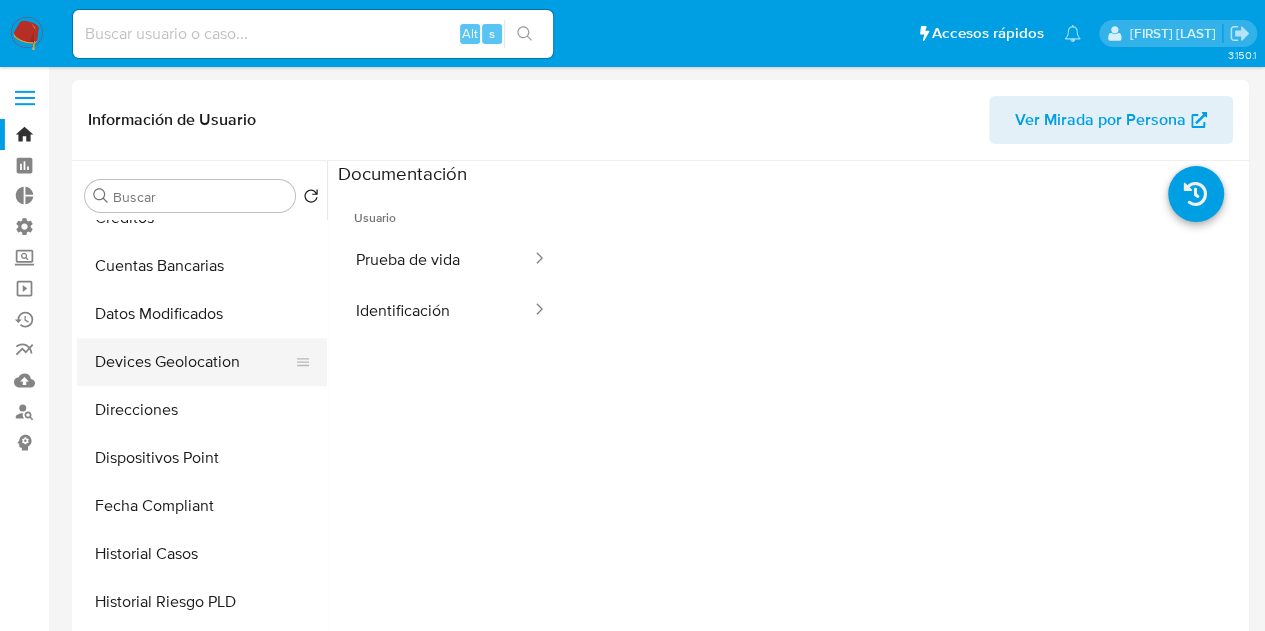 scroll, scrollTop: 500, scrollLeft: 0, axis: vertical 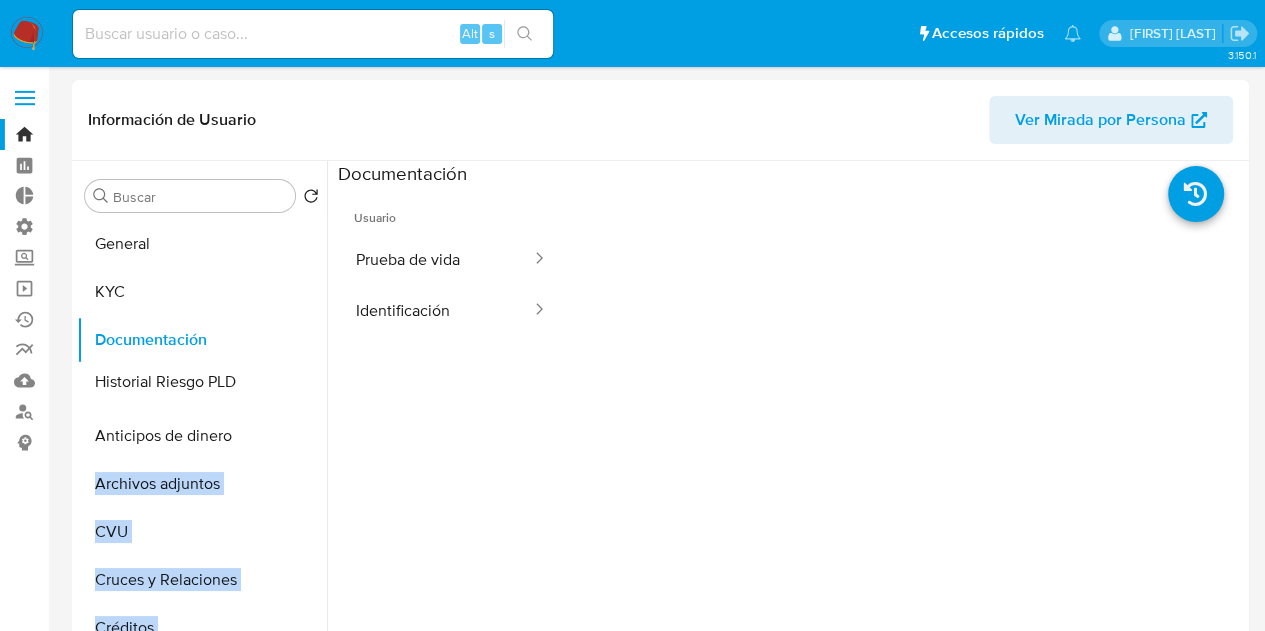 drag, startPoint x: 295, startPoint y: 461, endPoint x: 282, endPoint y: 379, distance: 83.02409 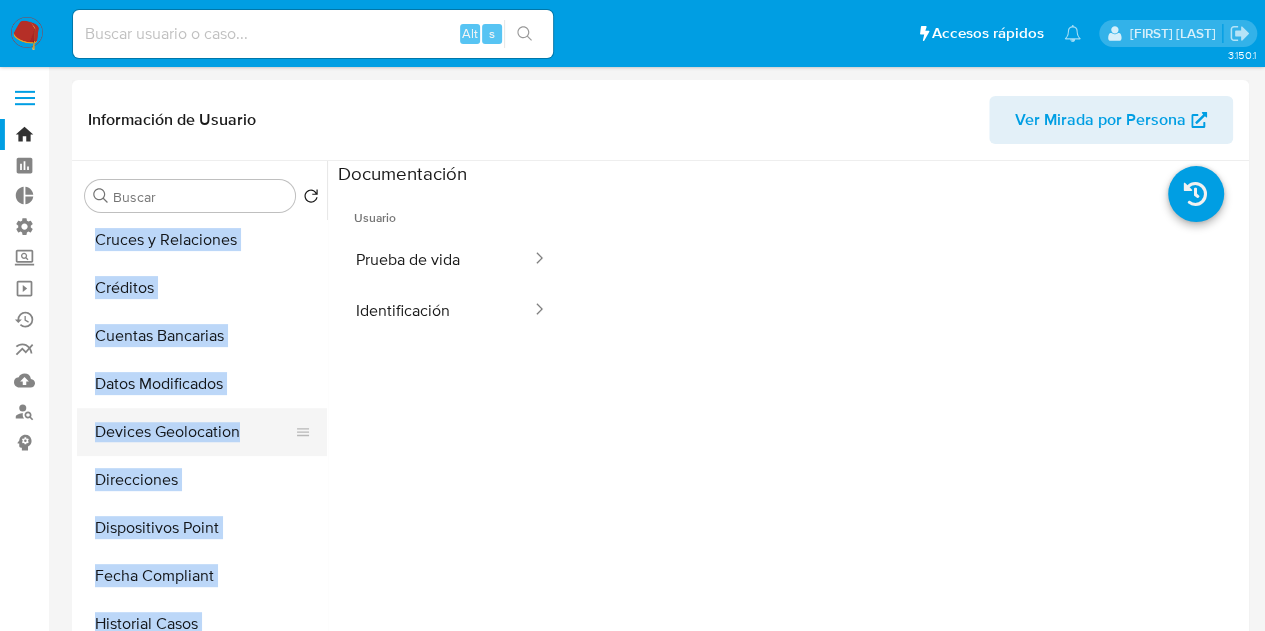 scroll, scrollTop: 400, scrollLeft: 0, axis: vertical 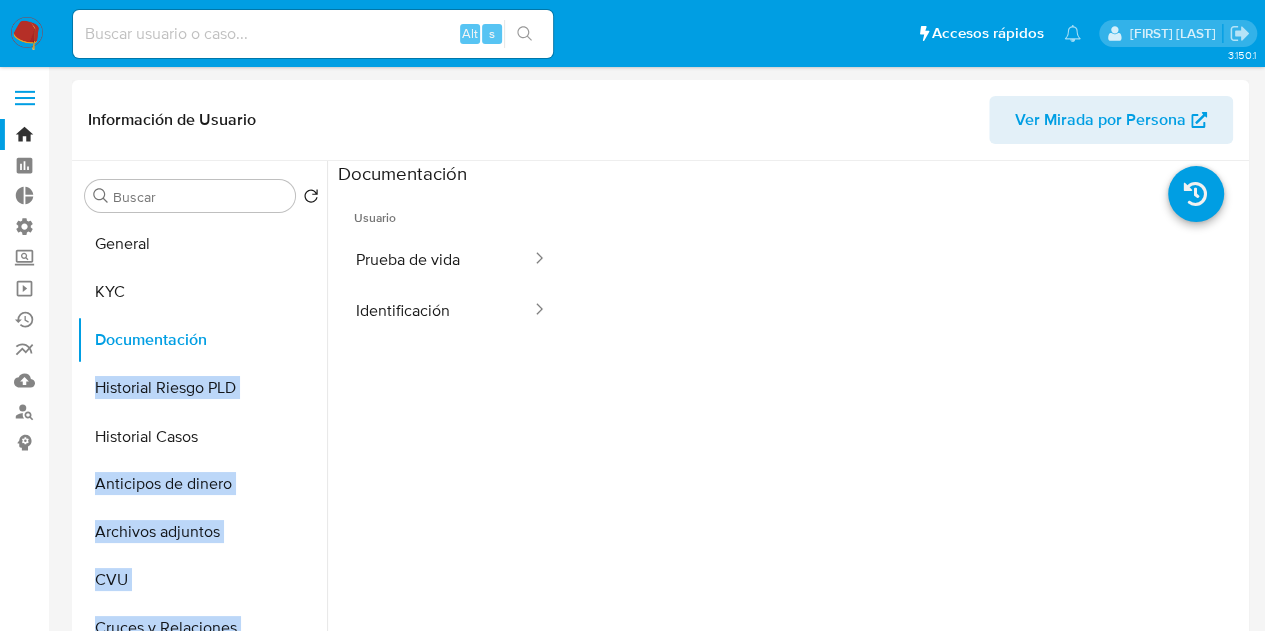 click on "General KYC Documentación Historial Riesgo PLD Anticipos de dinero Archivos adjuntos CVU Cruces y Relaciones Créditos Cuentas Bancarias Datos Modificados Devices Geolocation Direcciones Dispositivos Point Fecha Compliant Historial Casos Historial de conversaciones IV Challenges Información de accesos Insurtech Inversiones Items Lista Interna Listas Externas Marcas AML Perfiles Restricciones Nuevo Mundo Tarjetas" at bounding box center [202, 445] 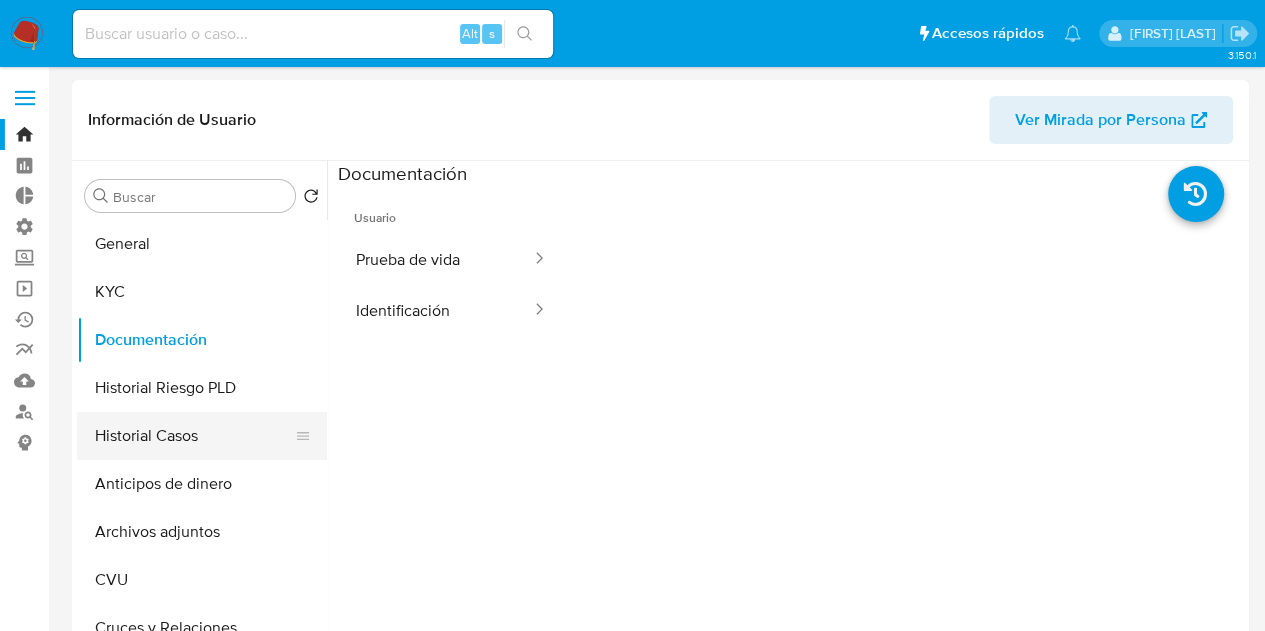 scroll, scrollTop: 100, scrollLeft: 0, axis: vertical 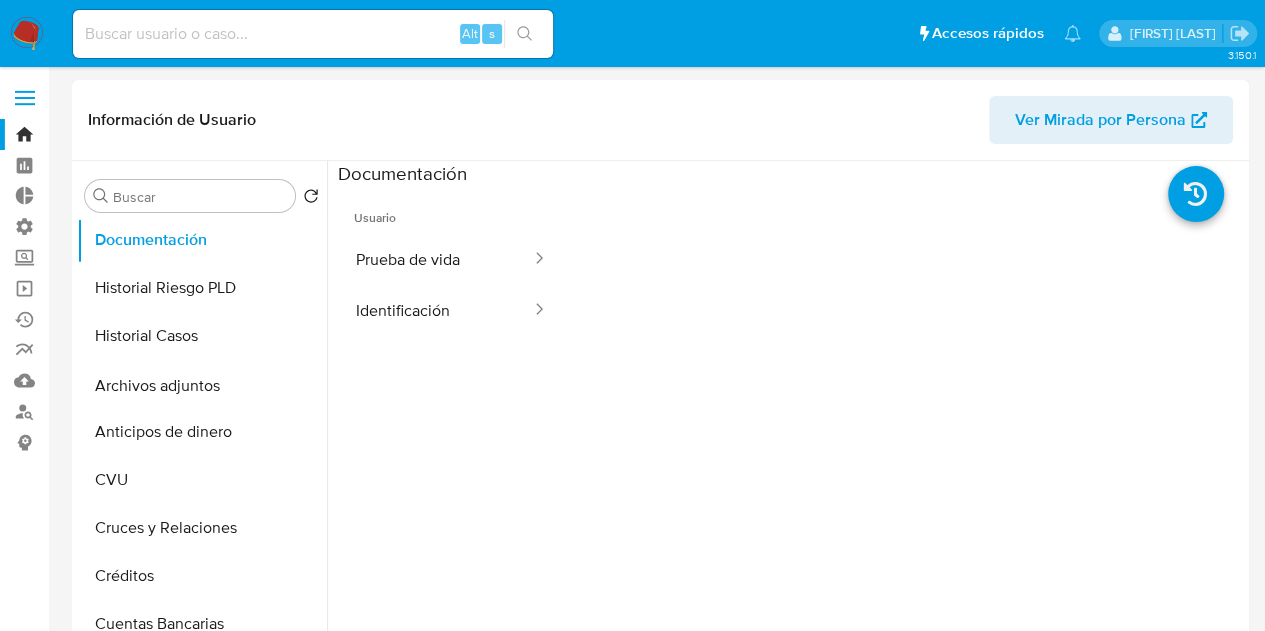 drag, startPoint x: 294, startPoint y: 431, endPoint x: 300, endPoint y: 385, distance: 46.389652 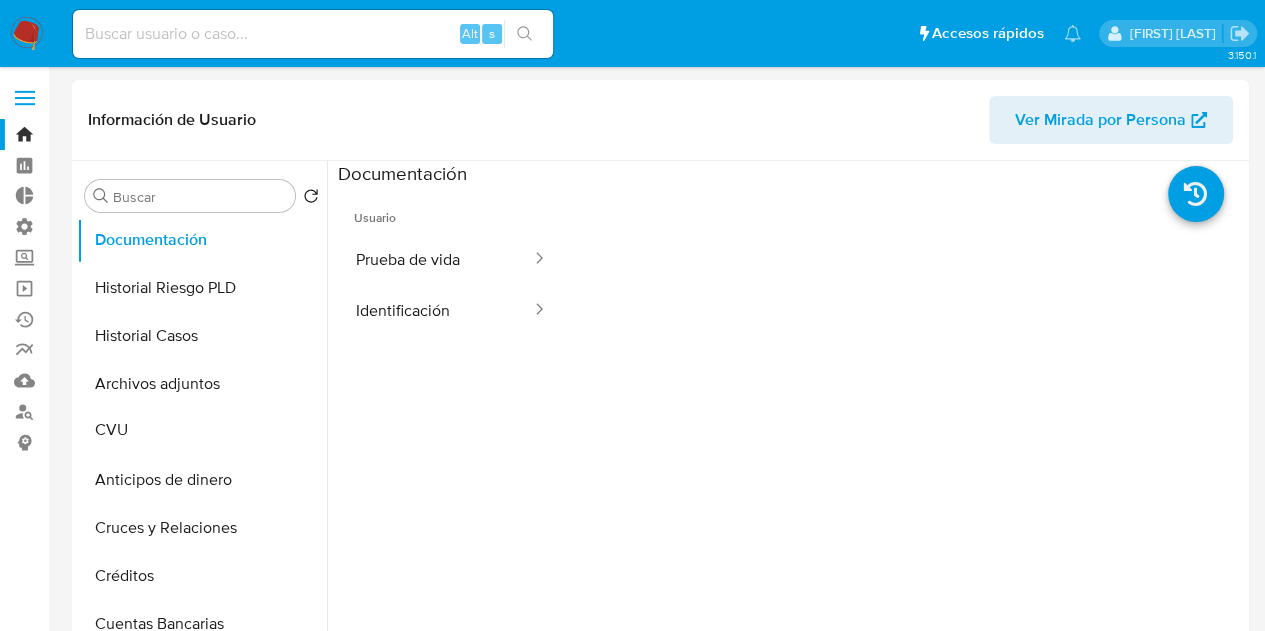 drag, startPoint x: 299, startPoint y: 477, endPoint x: 300, endPoint y: 427, distance: 50.01 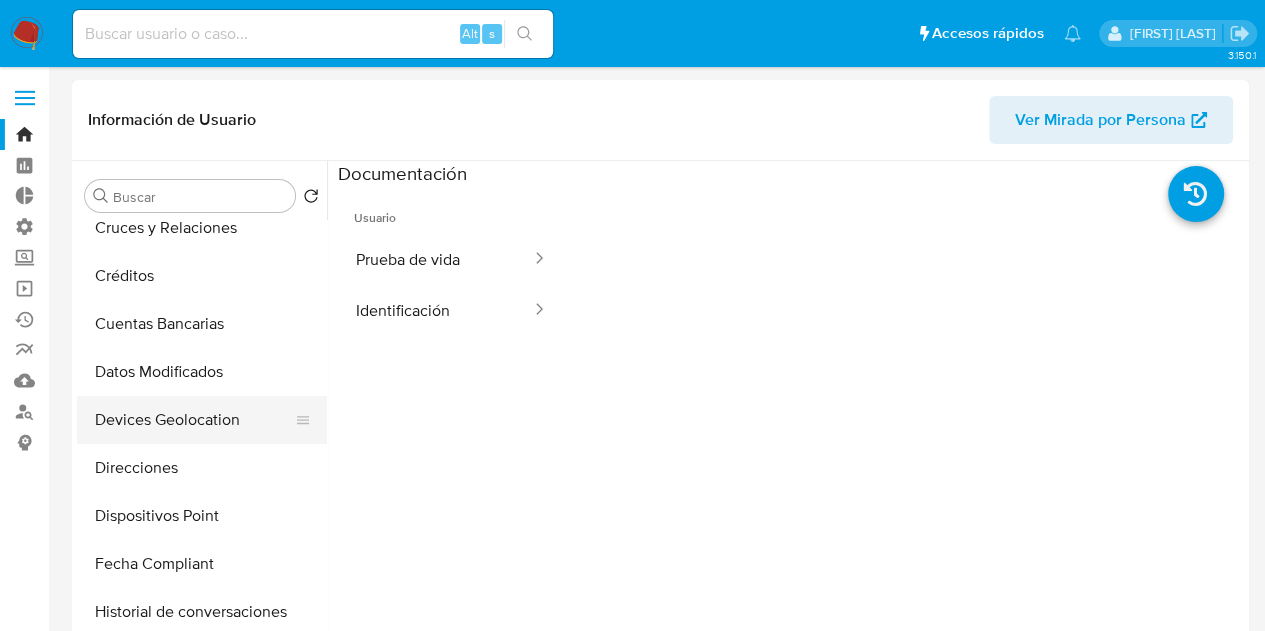 scroll, scrollTop: 500, scrollLeft: 0, axis: vertical 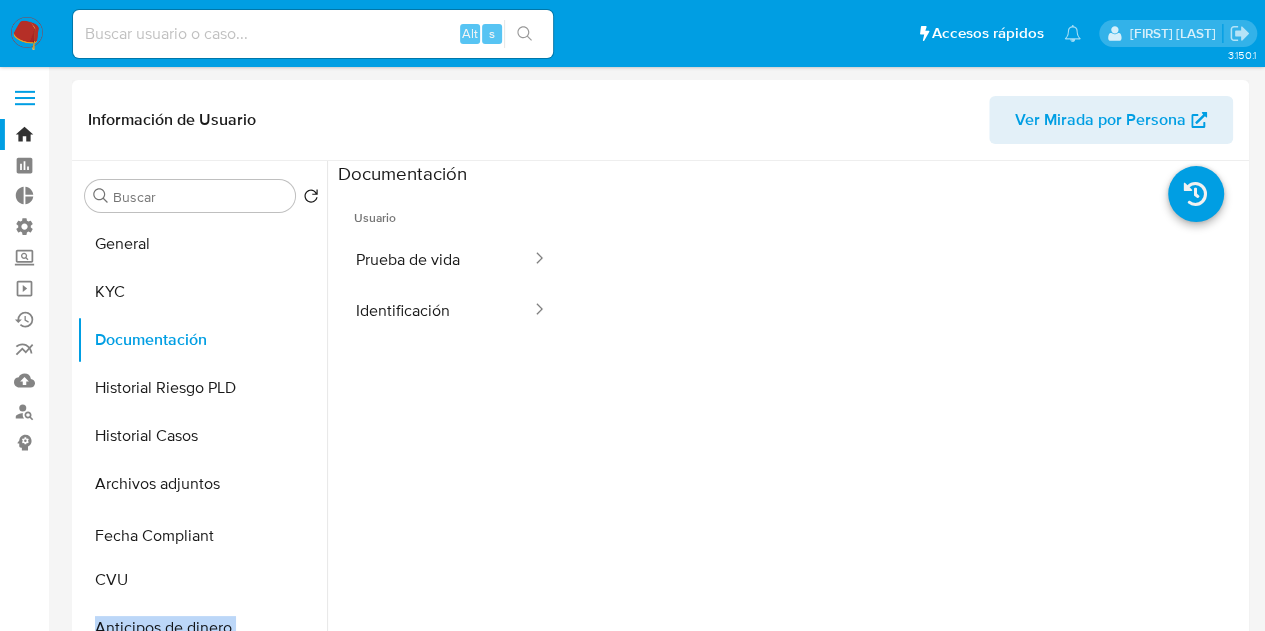 drag, startPoint x: 298, startPoint y: 468, endPoint x: 262, endPoint y: 540, distance: 80.49844 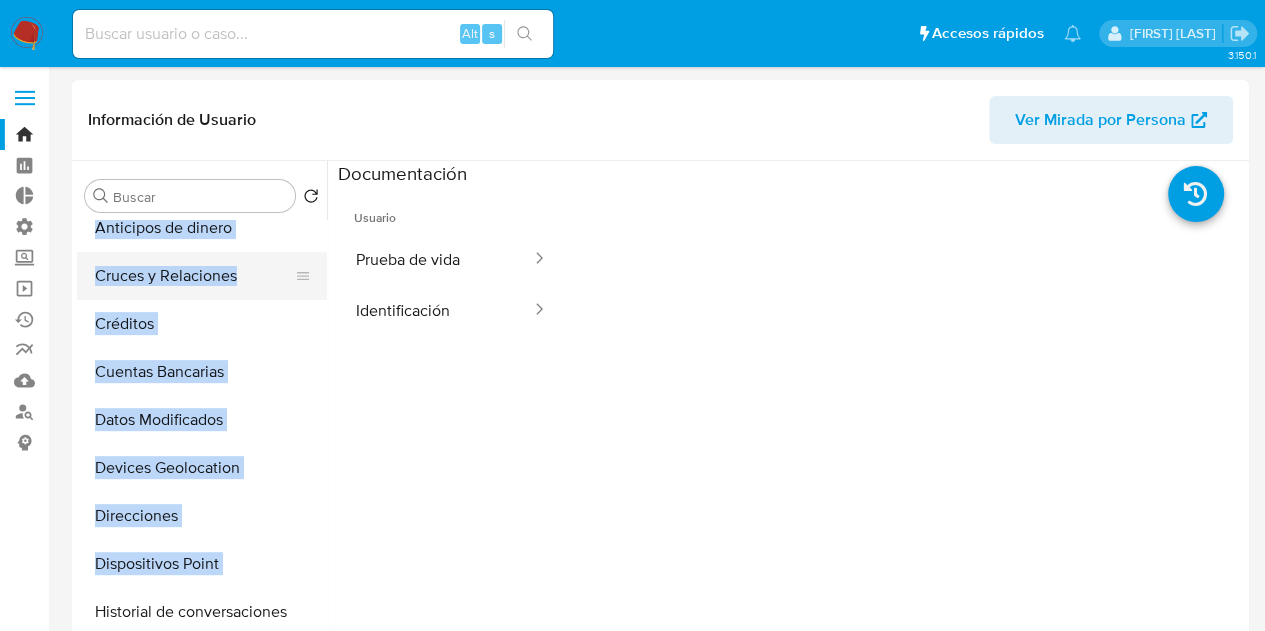 scroll, scrollTop: 500, scrollLeft: 0, axis: vertical 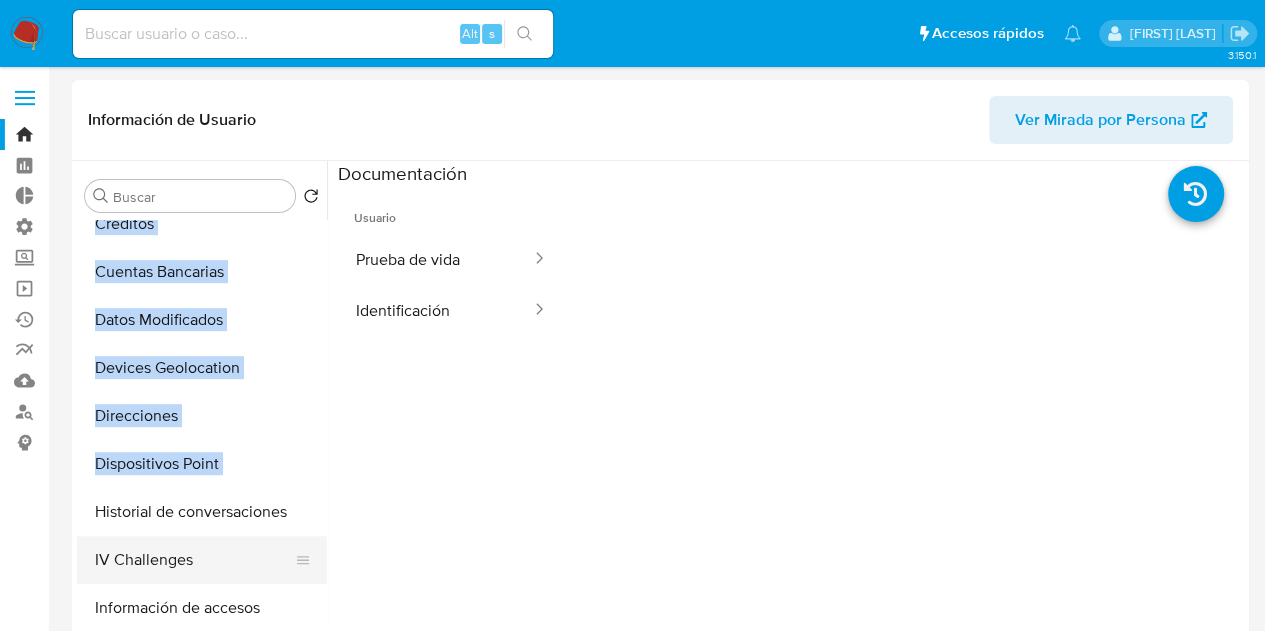 click on "IV Challenges" at bounding box center [194, 560] 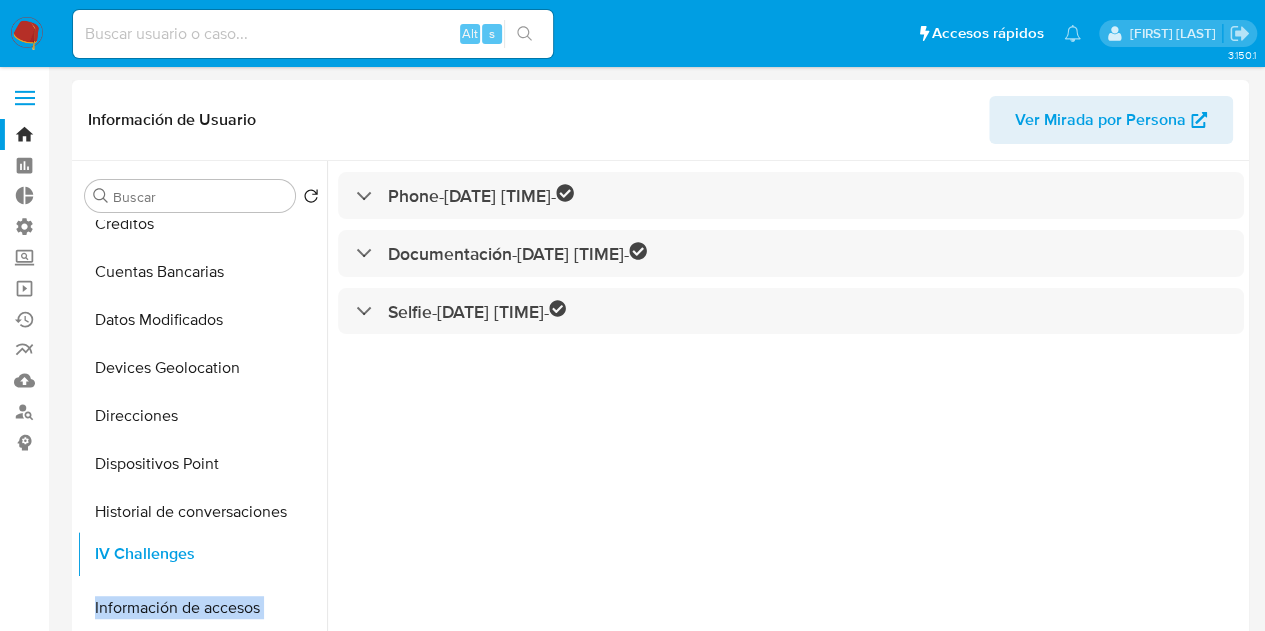 scroll, scrollTop: 0, scrollLeft: 0, axis: both 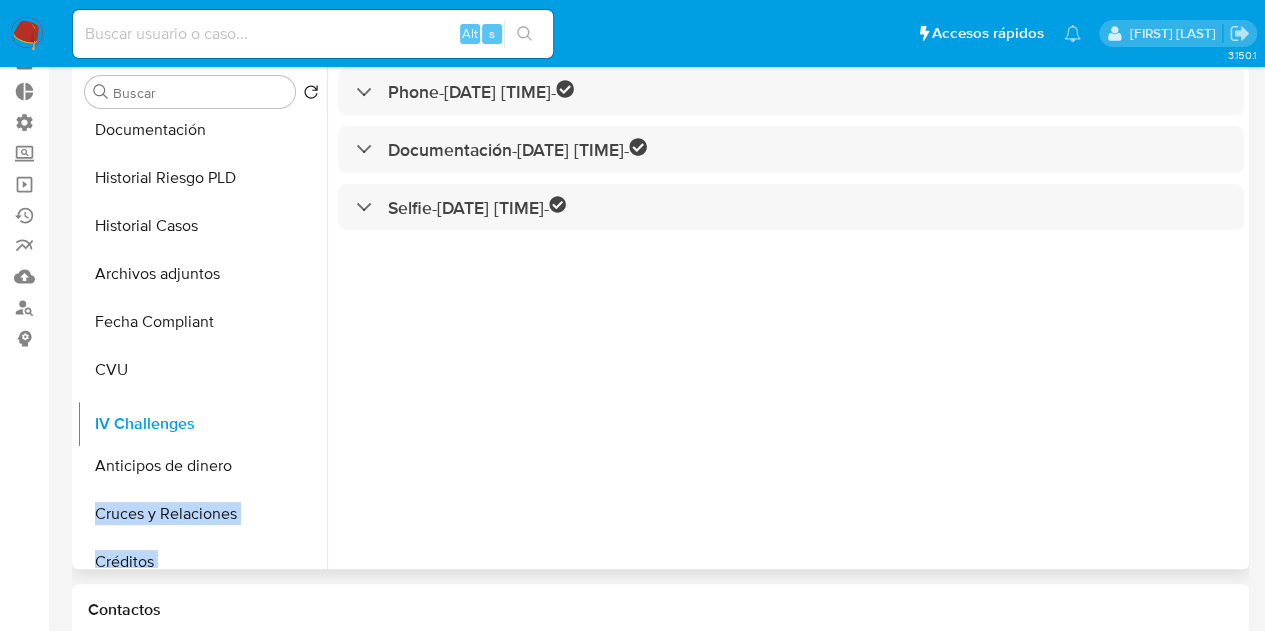 drag, startPoint x: 298, startPoint y: 557, endPoint x: 276, endPoint y: 421, distance: 137.76791 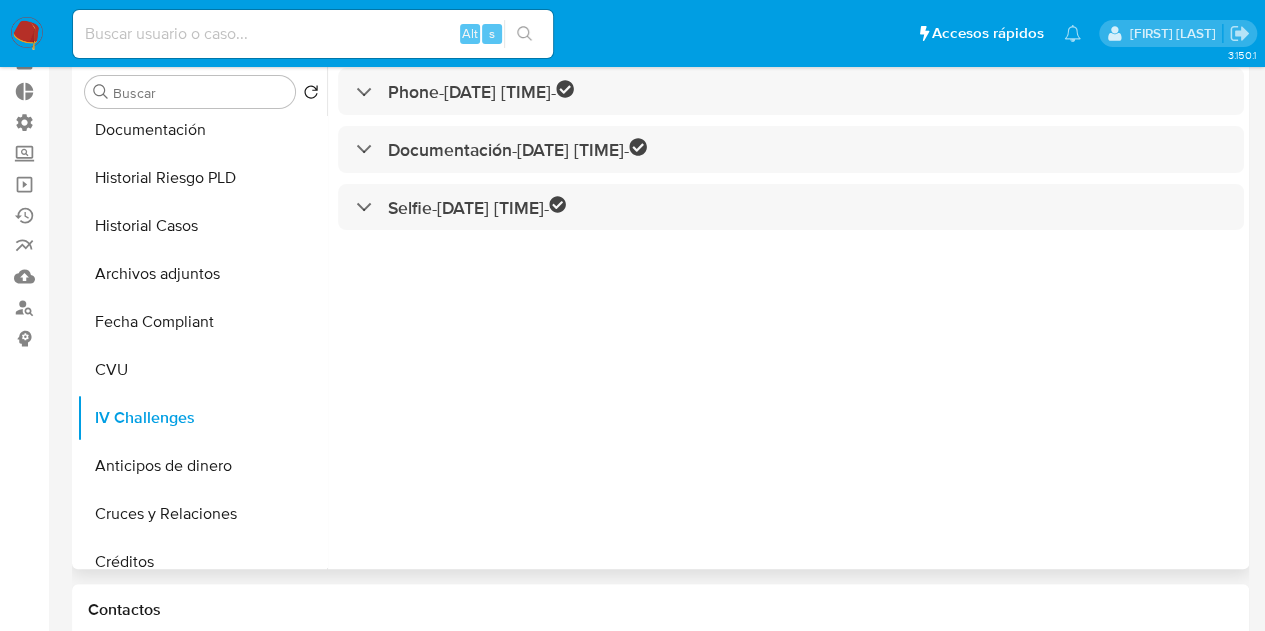 drag, startPoint x: 504, startPoint y: 418, endPoint x: 436, endPoint y: 429, distance: 68.88396 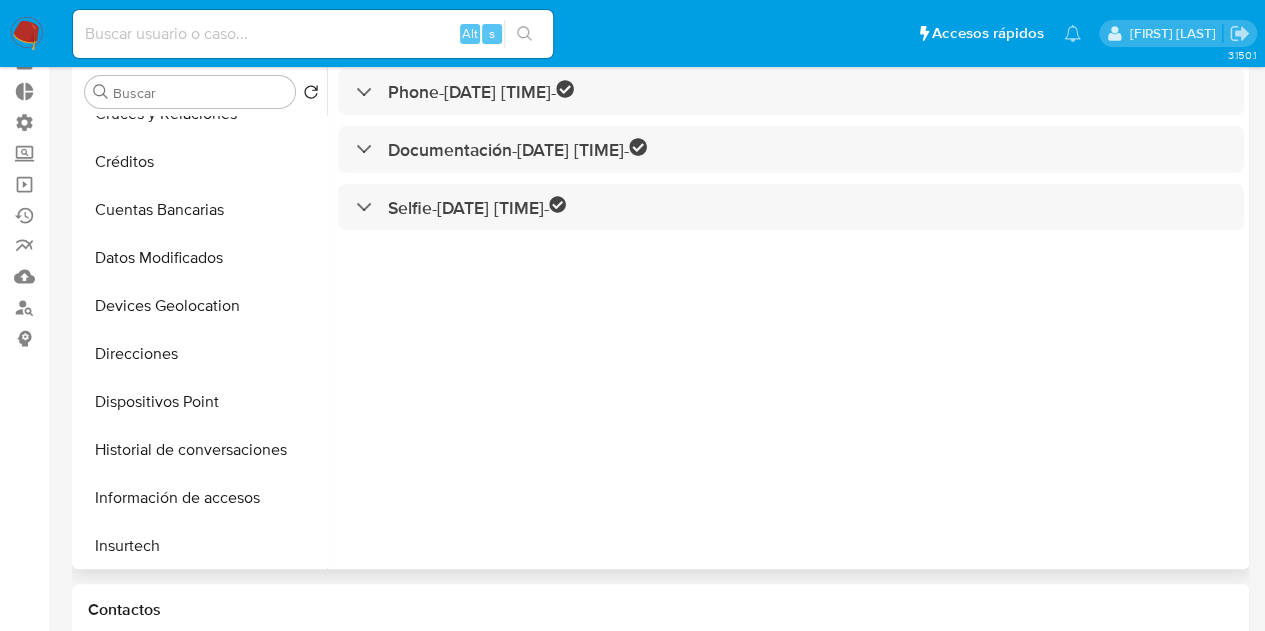 scroll, scrollTop: 606, scrollLeft: 0, axis: vertical 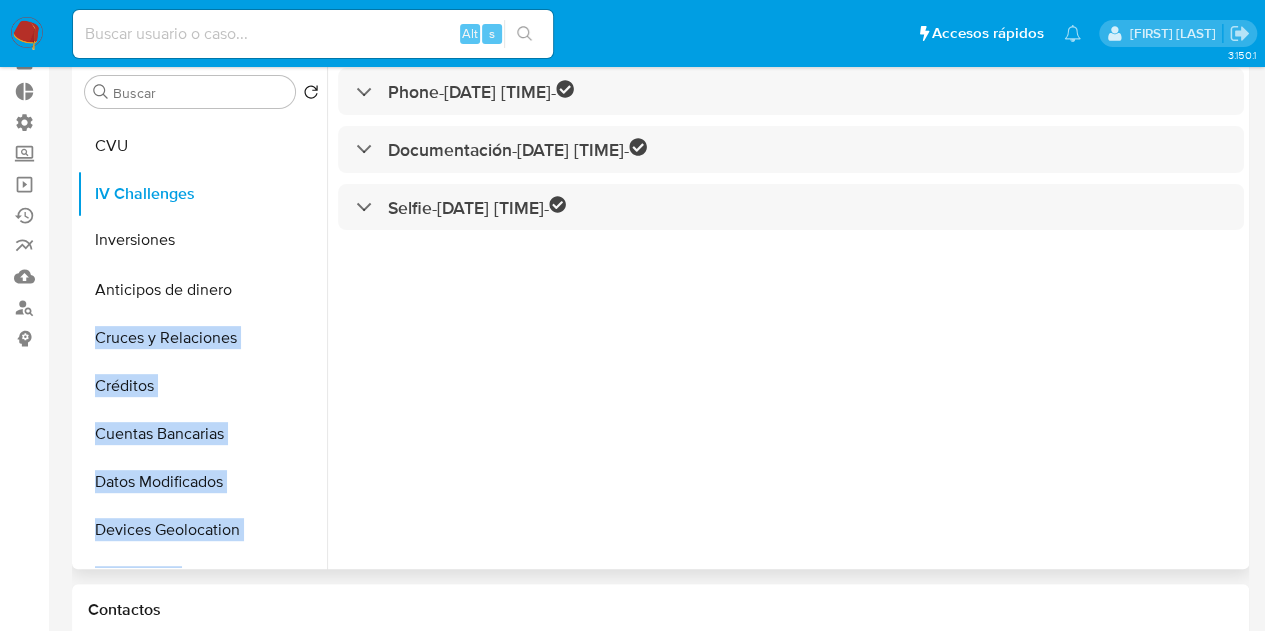 drag, startPoint x: 300, startPoint y: 500, endPoint x: 250, endPoint y: 247, distance: 257.8934 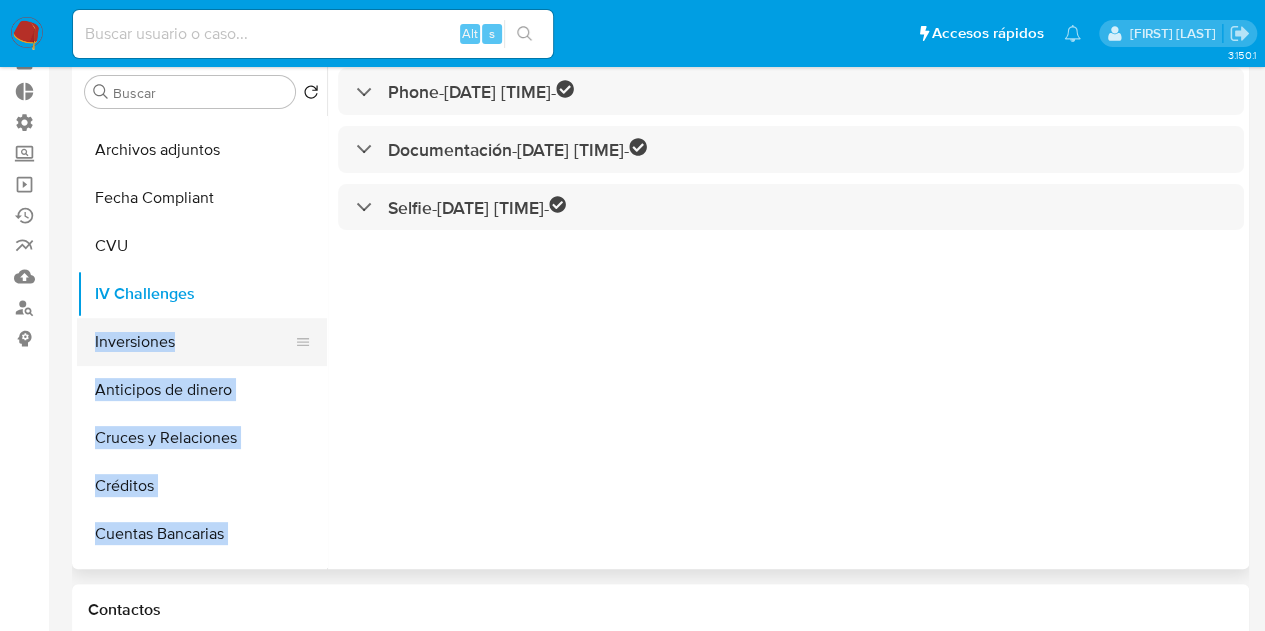 scroll, scrollTop: 130, scrollLeft: 0, axis: vertical 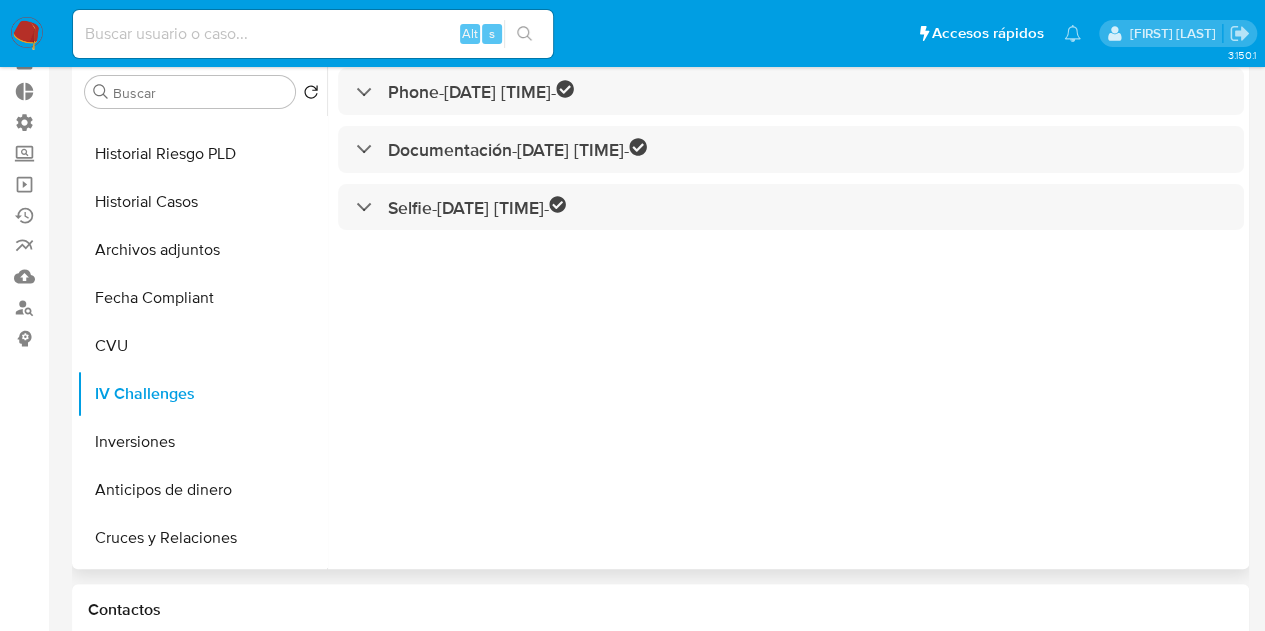 click on "Phone  -  [DATE] [TIME]  -  Documentación  -  [DATE] [TIME]  -  Selfie  -  [DATE] [TIME]  -" at bounding box center (785, 313) 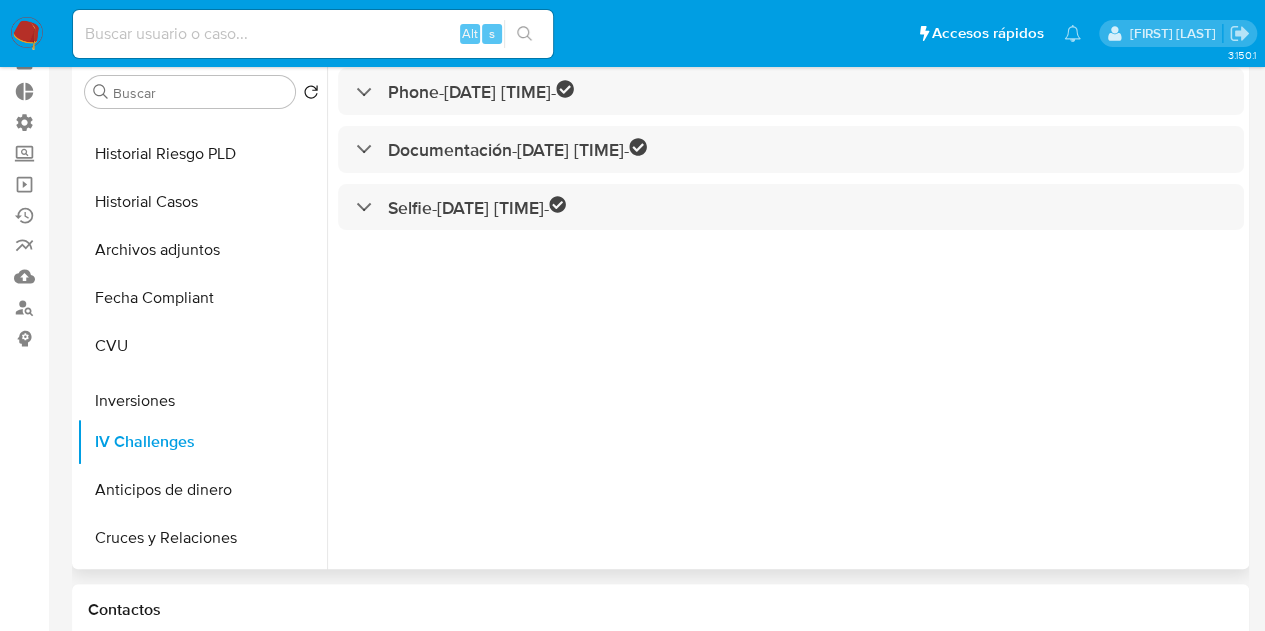 drag, startPoint x: 293, startPoint y: 436, endPoint x: 297, endPoint y: 397, distance: 39.20459 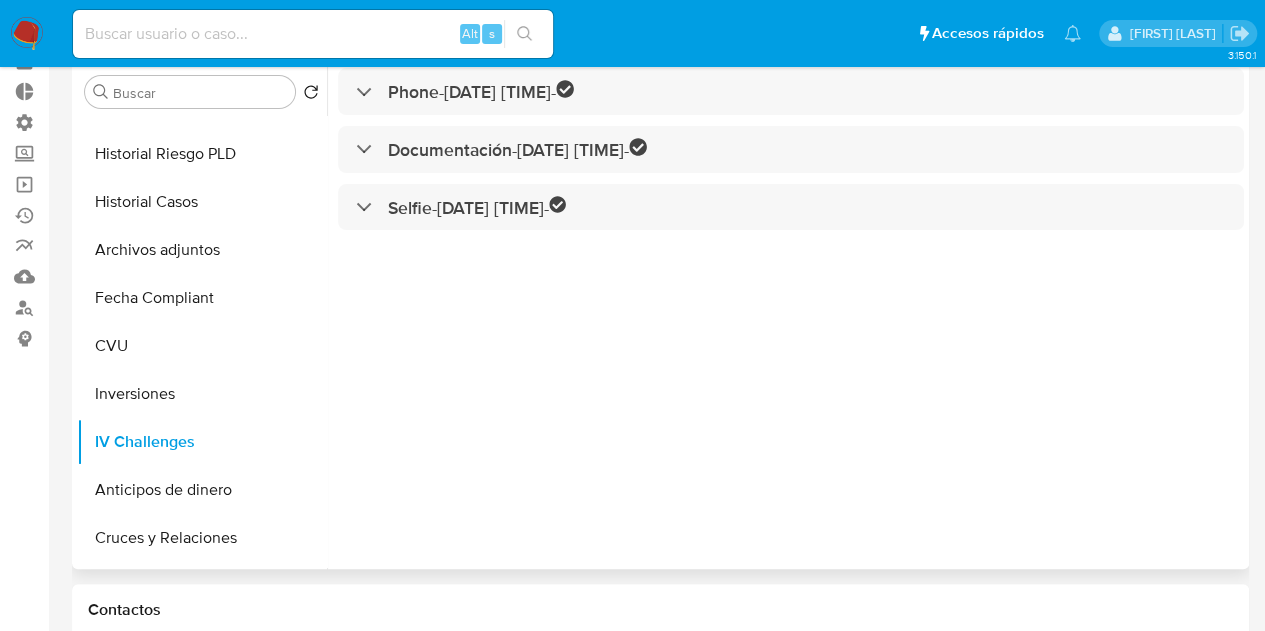 click on "Phone  -  [DATE] [TIME]  -  Documentación  -  [DATE] [TIME]  -  Selfie  -  [DATE] [TIME]  -" at bounding box center [785, 313] 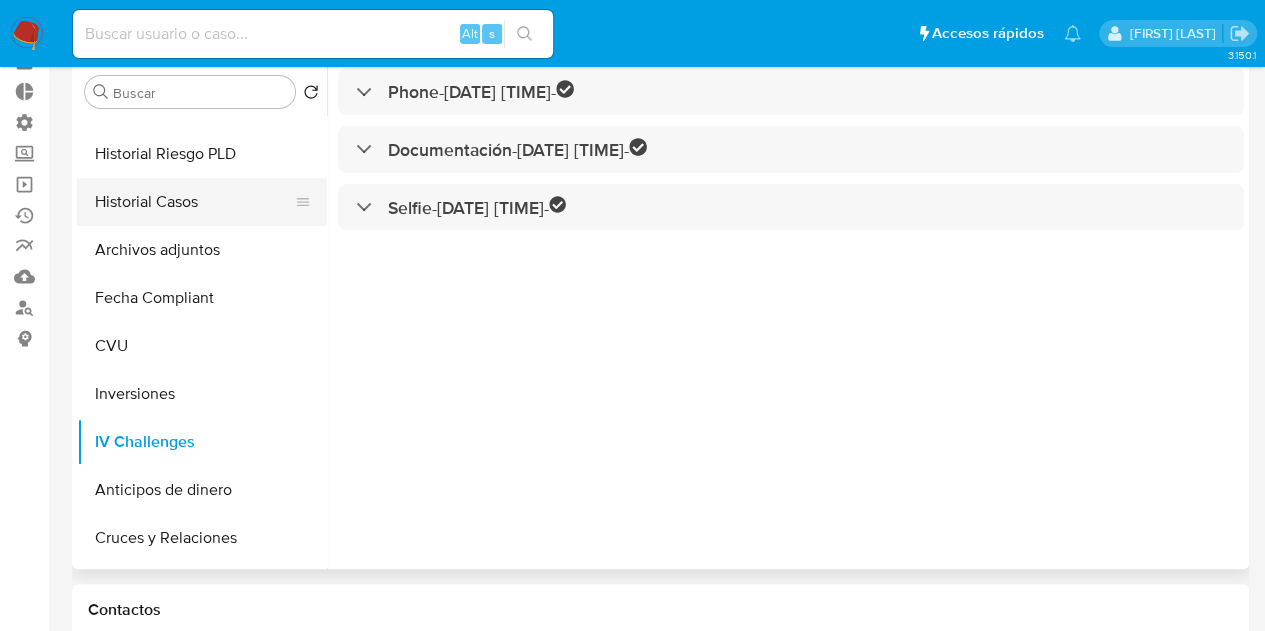 scroll, scrollTop: 0, scrollLeft: 0, axis: both 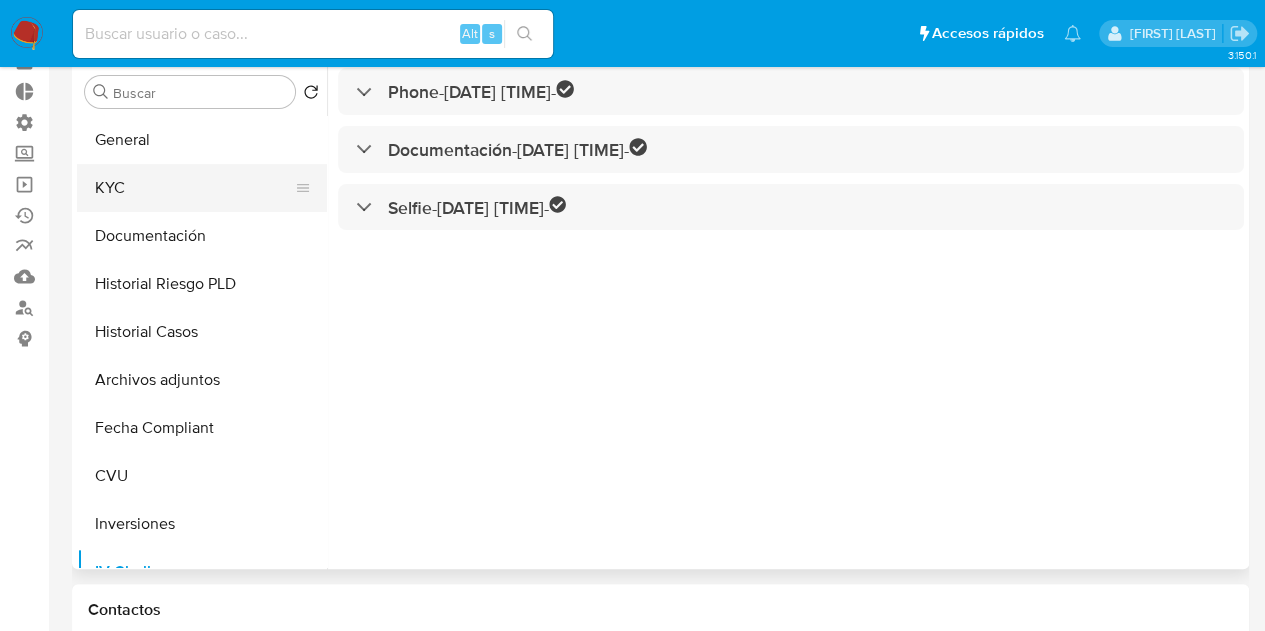 click on "KYC" at bounding box center [194, 188] 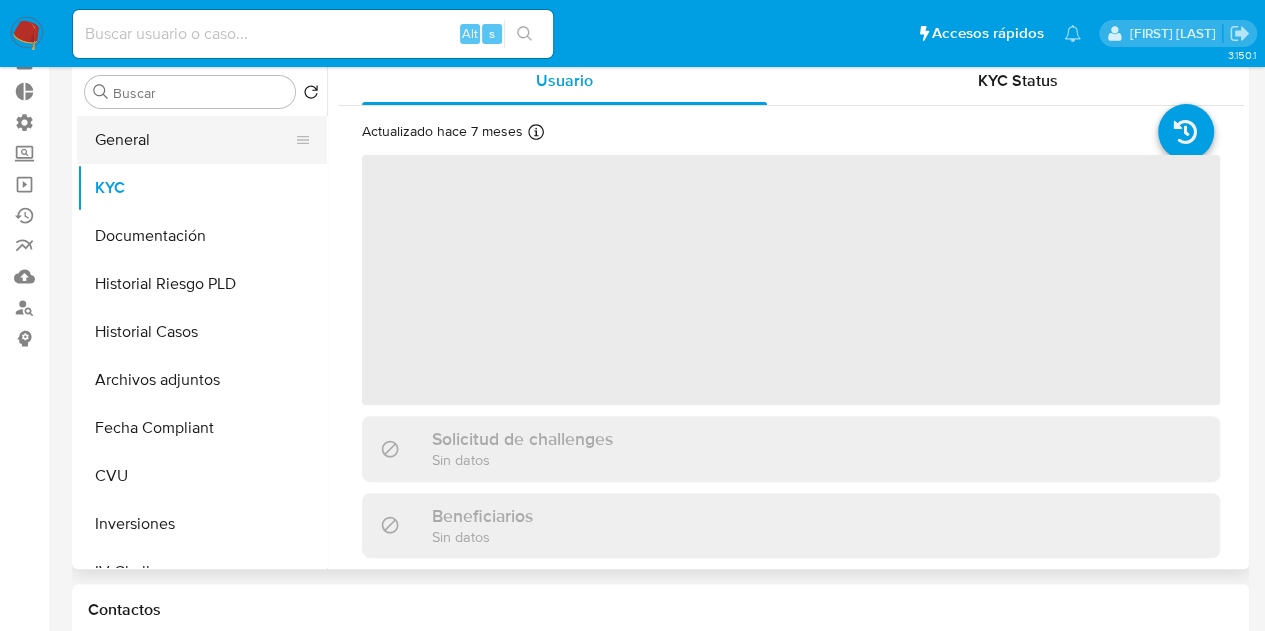 click on "General" at bounding box center (194, 140) 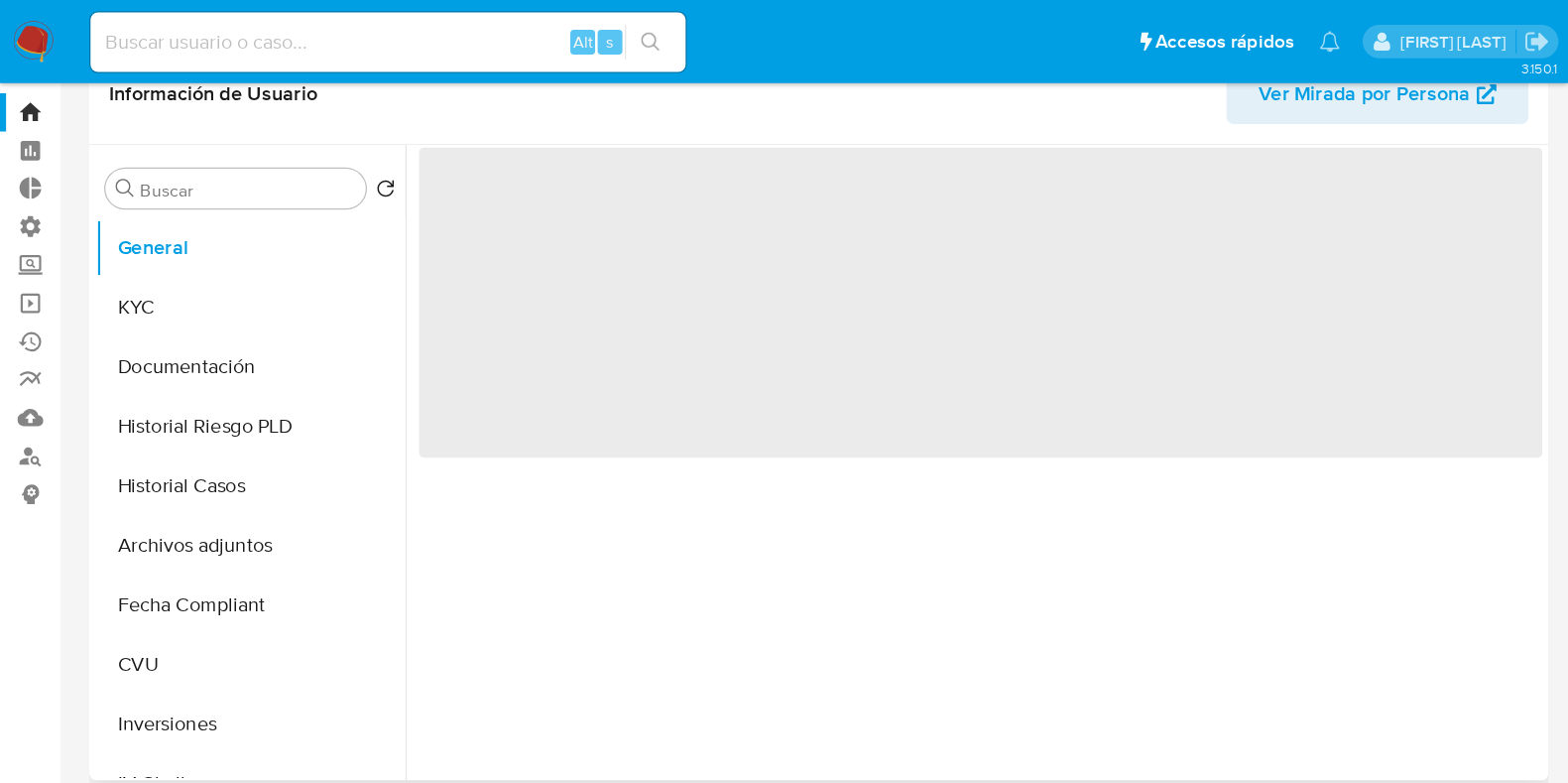 scroll, scrollTop: 0, scrollLeft: 0, axis: both 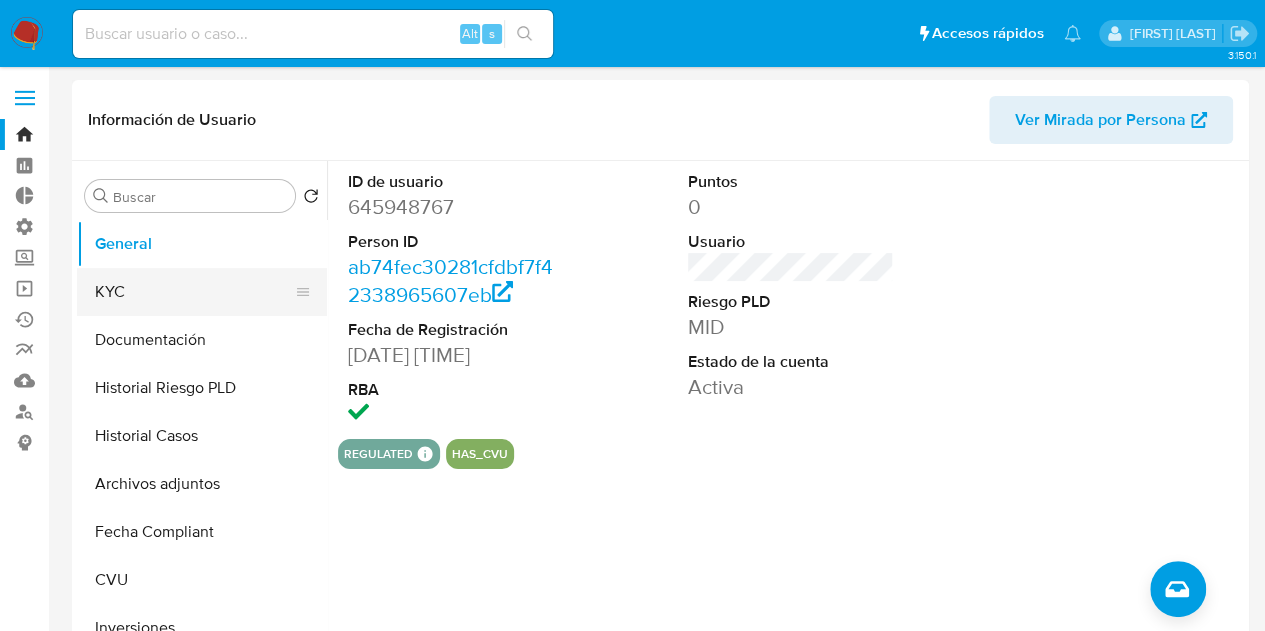 click on "KYC" at bounding box center [194, 292] 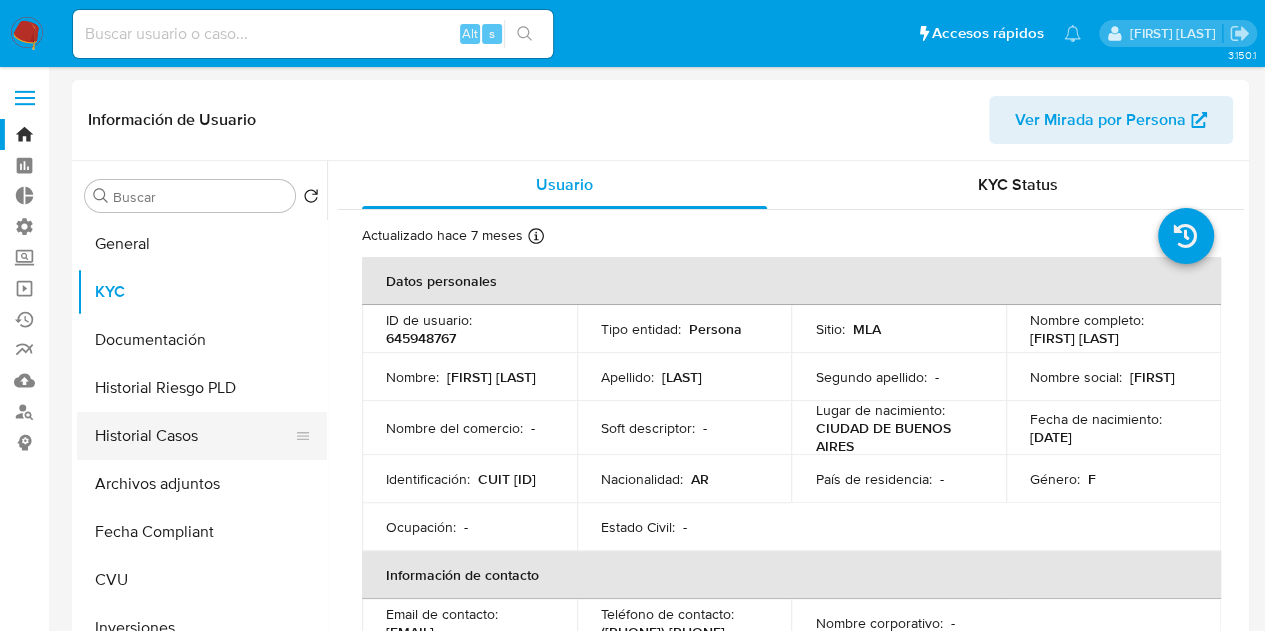 click on "Historial Casos" at bounding box center [194, 436] 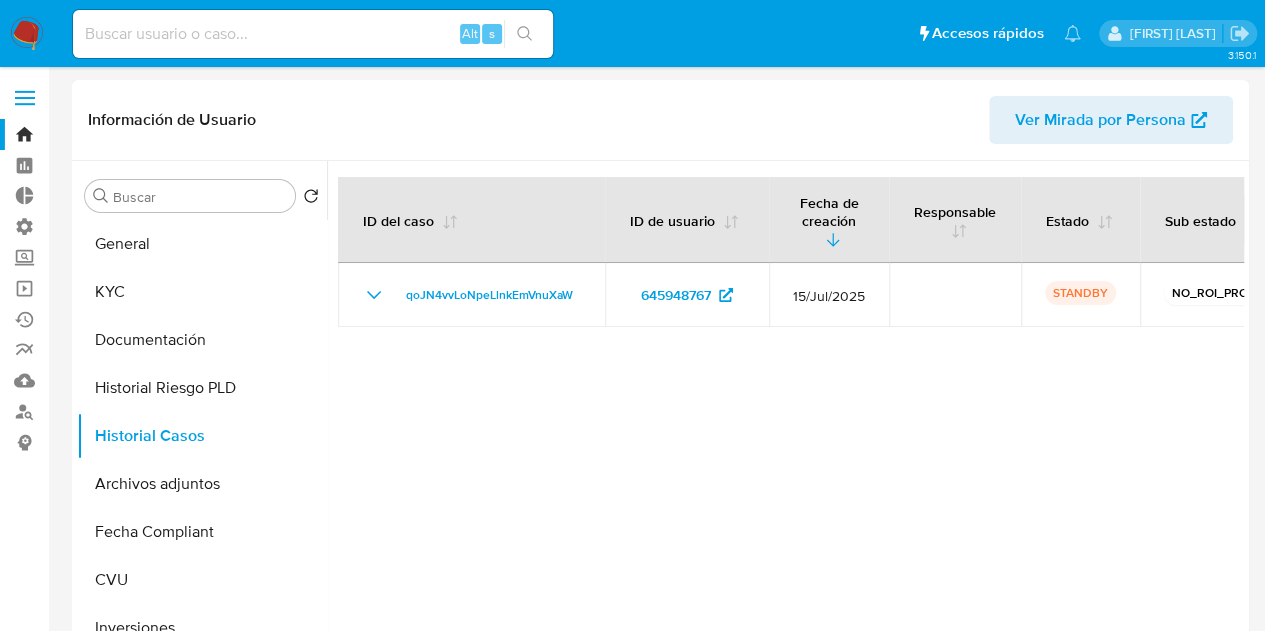 type 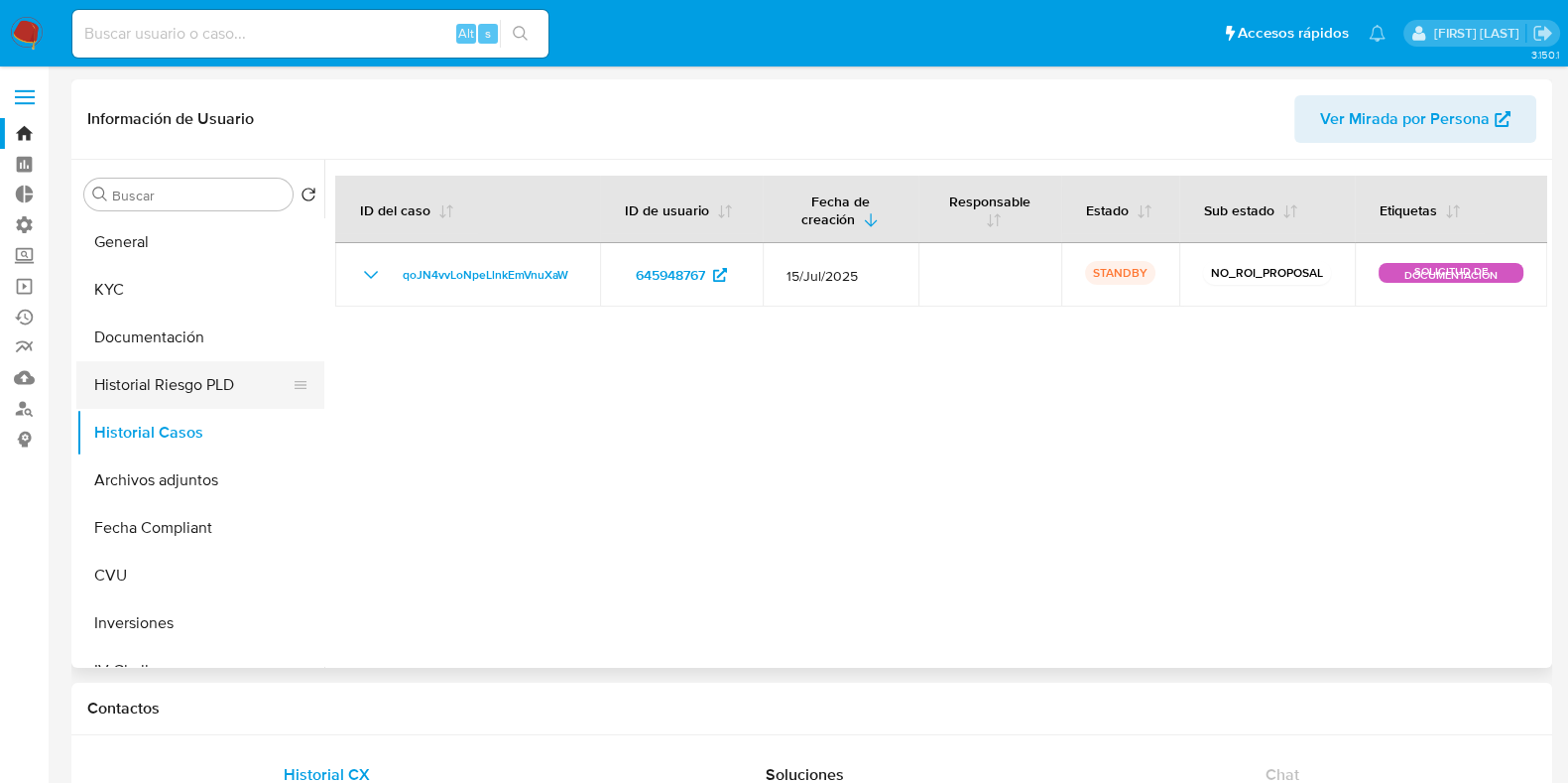 click on "Historial Riesgo PLD" at bounding box center (192, 385) 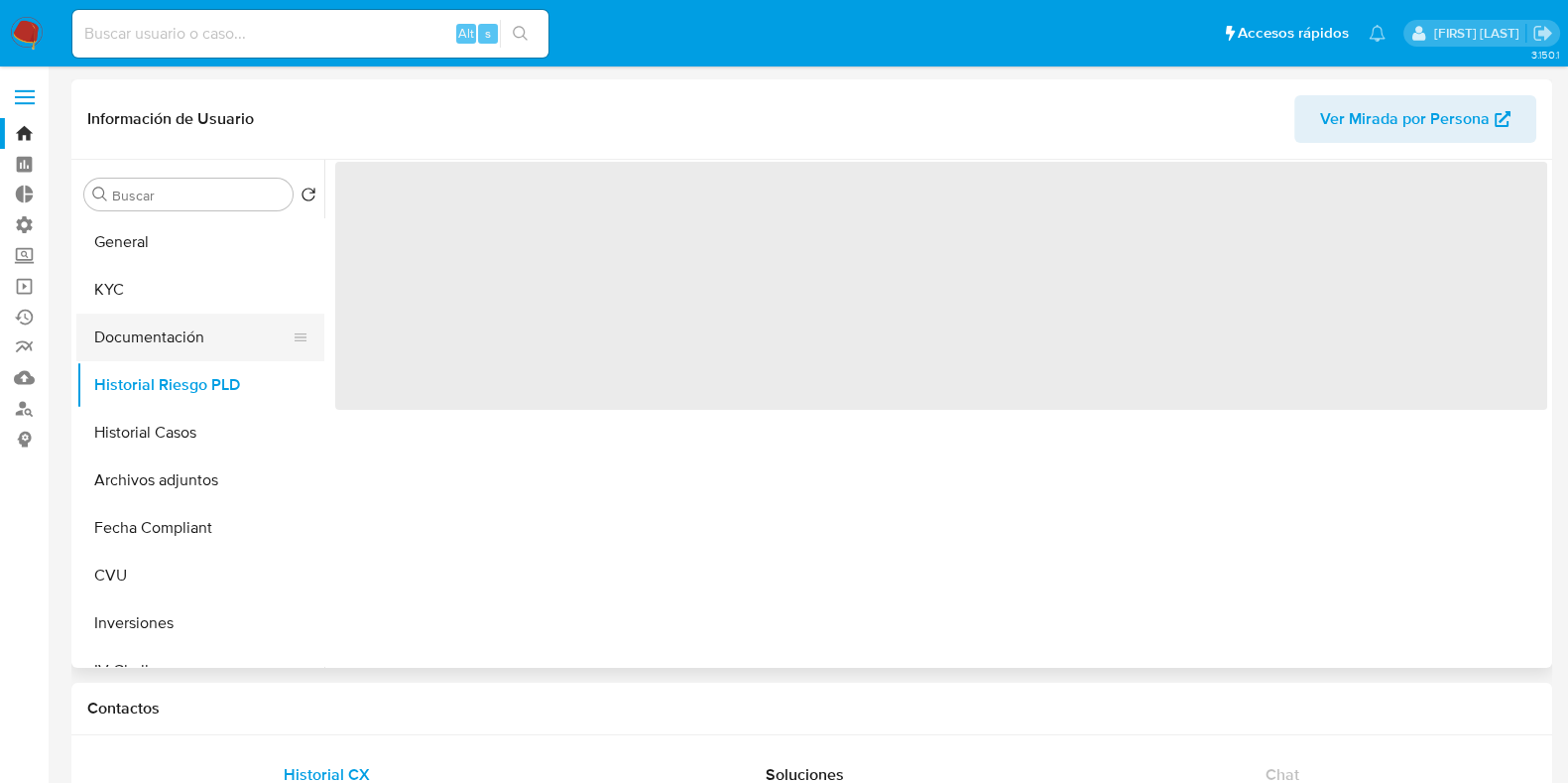 click on "Documentación" at bounding box center [192, 337] 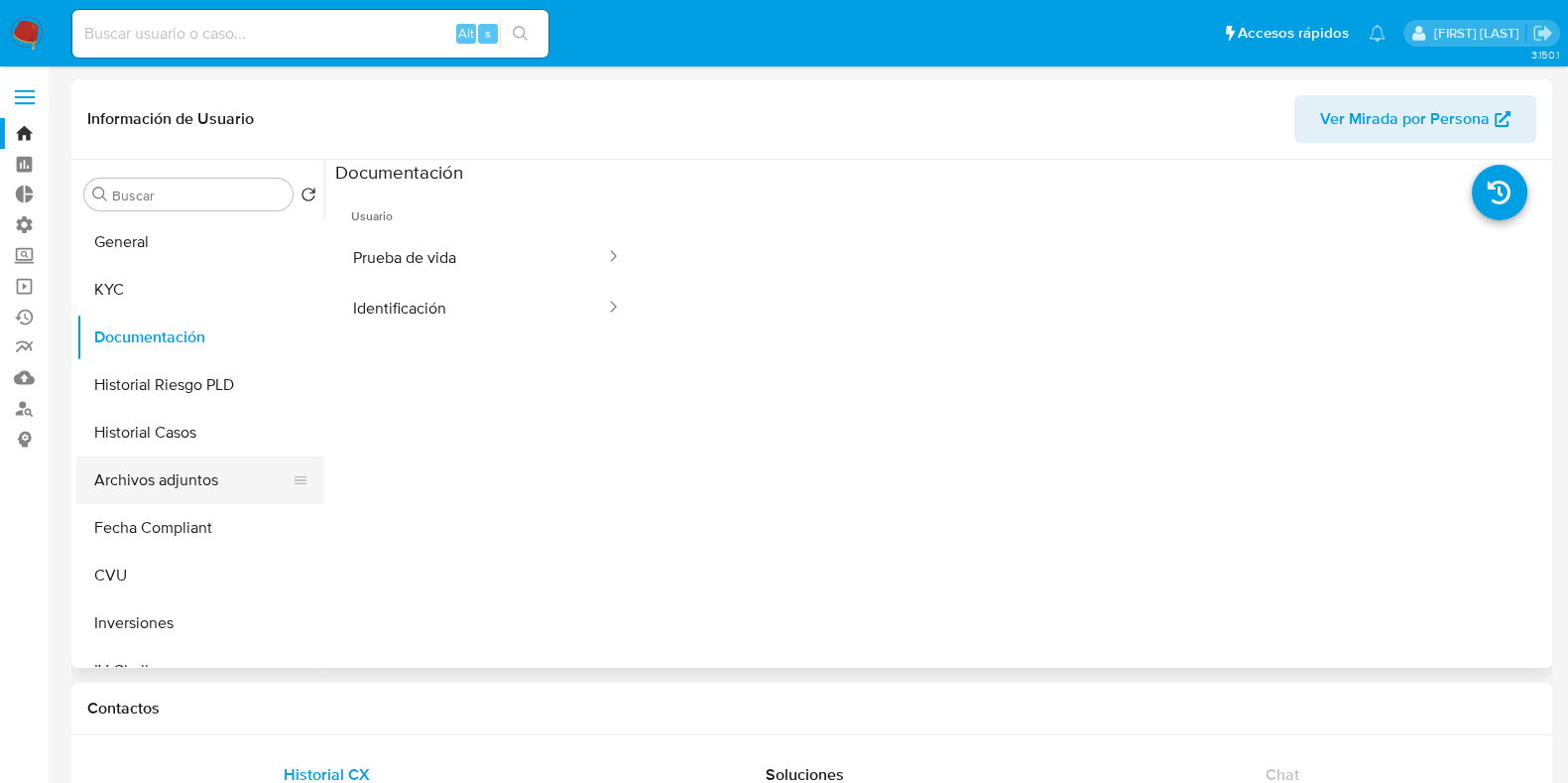 click on "Archivos adjuntos" at bounding box center [192, 480] 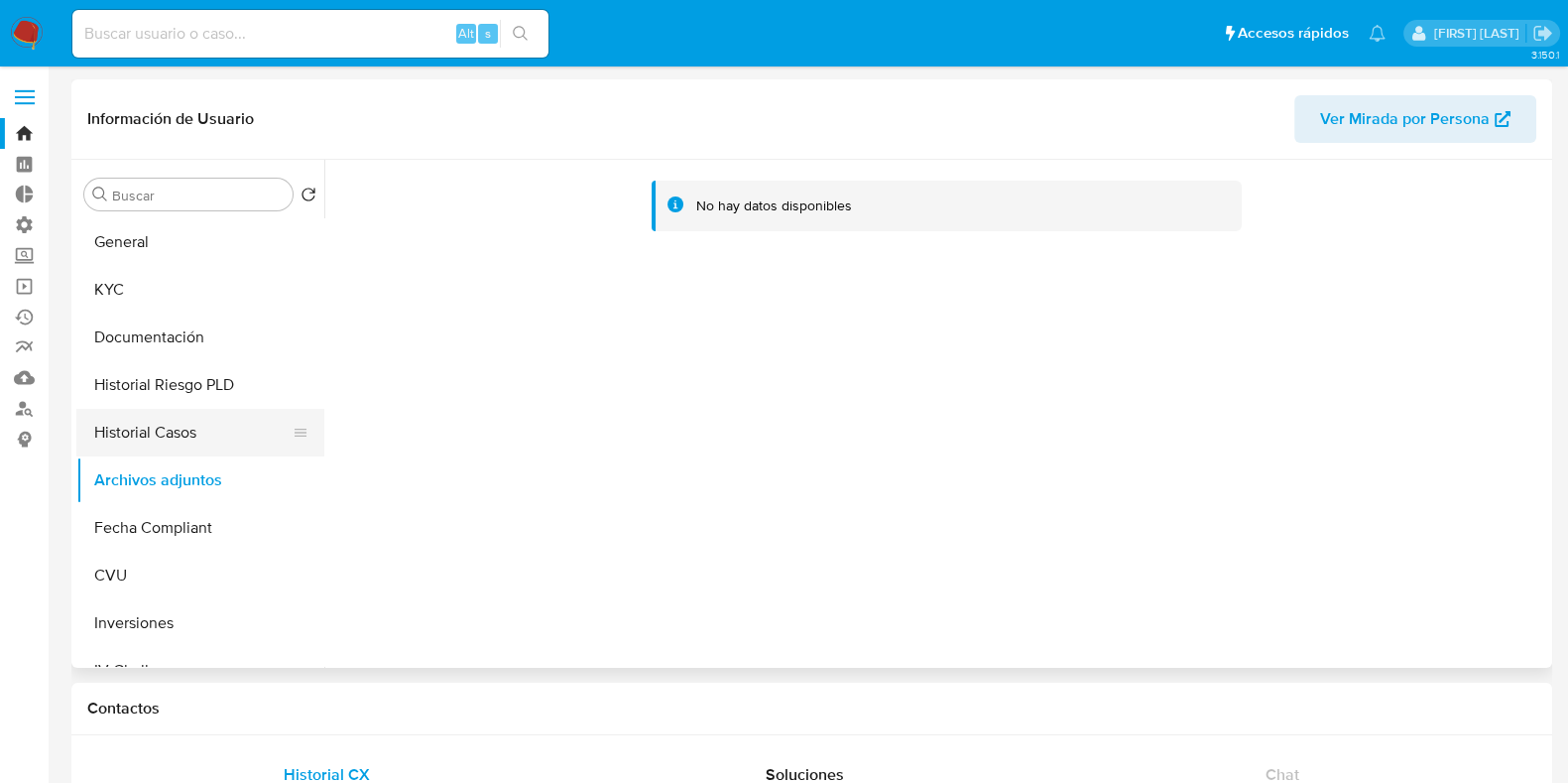 click on "Historial Casos" at bounding box center (192, 433) 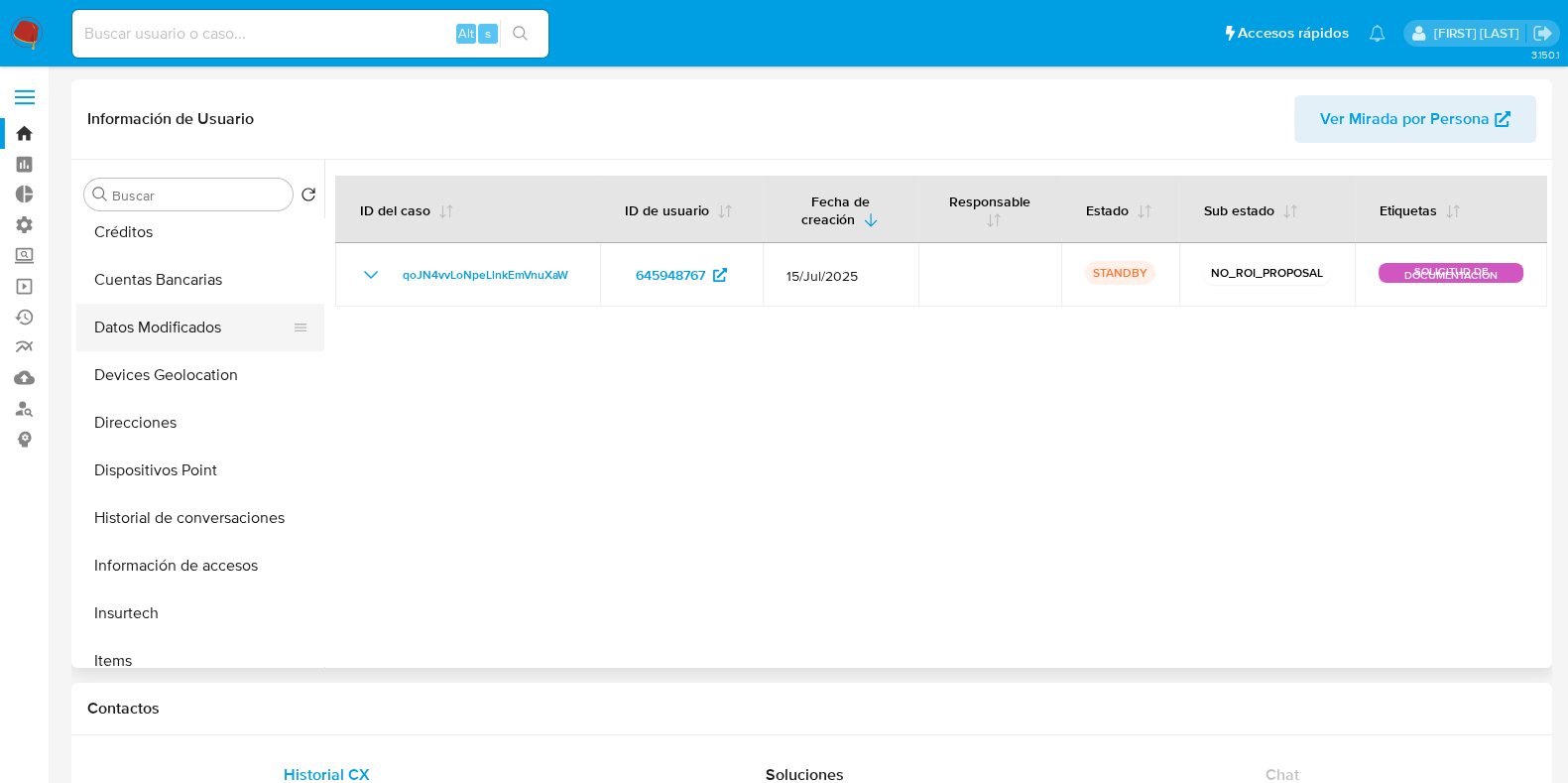 scroll, scrollTop: 620, scrollLeft: 0, axis: vertical 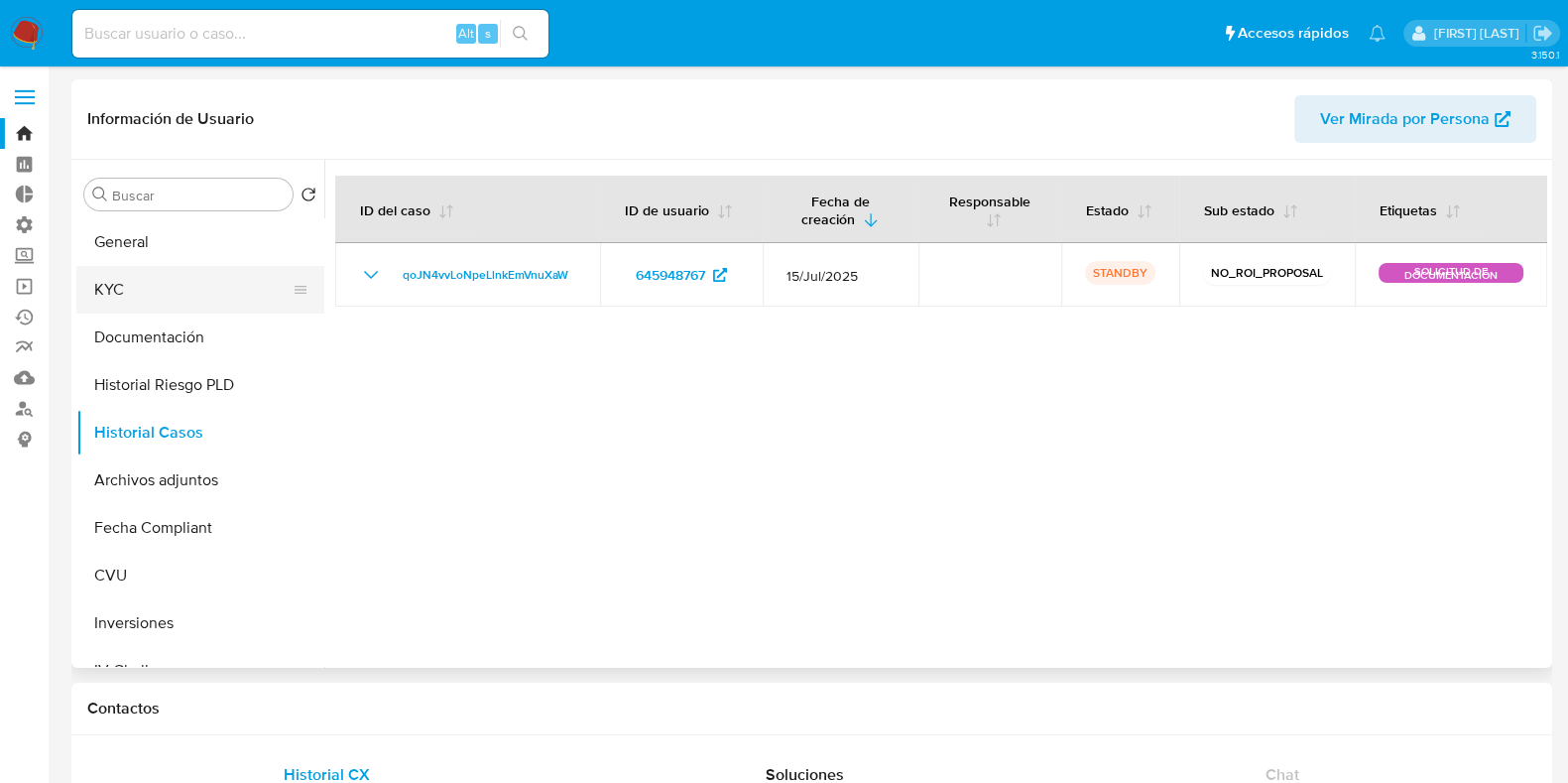 click on "KYC" at bounding box center (192, 290) 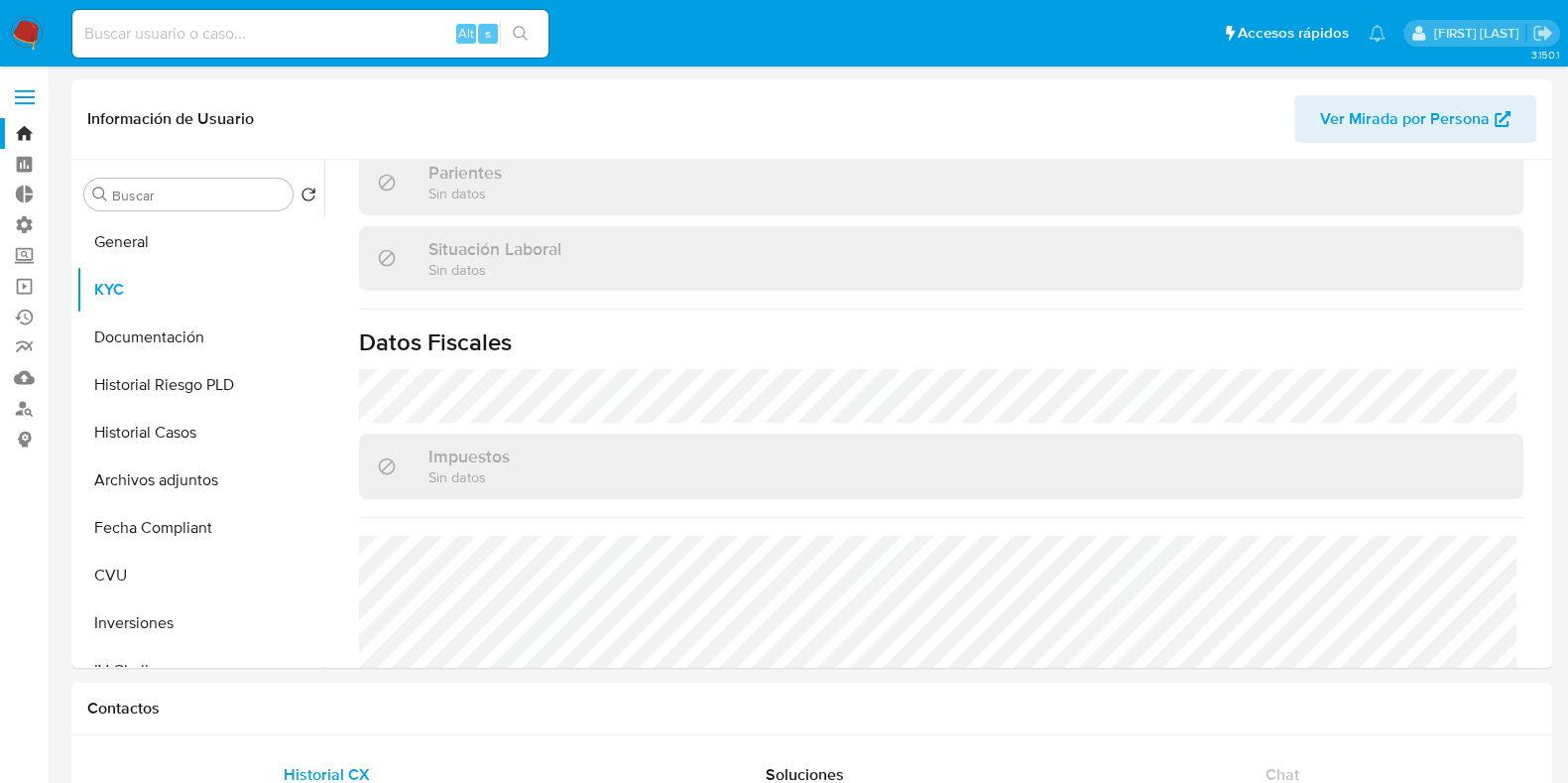 scroll, scrollTop: 991, scrollLeft: 0, axis: vertical 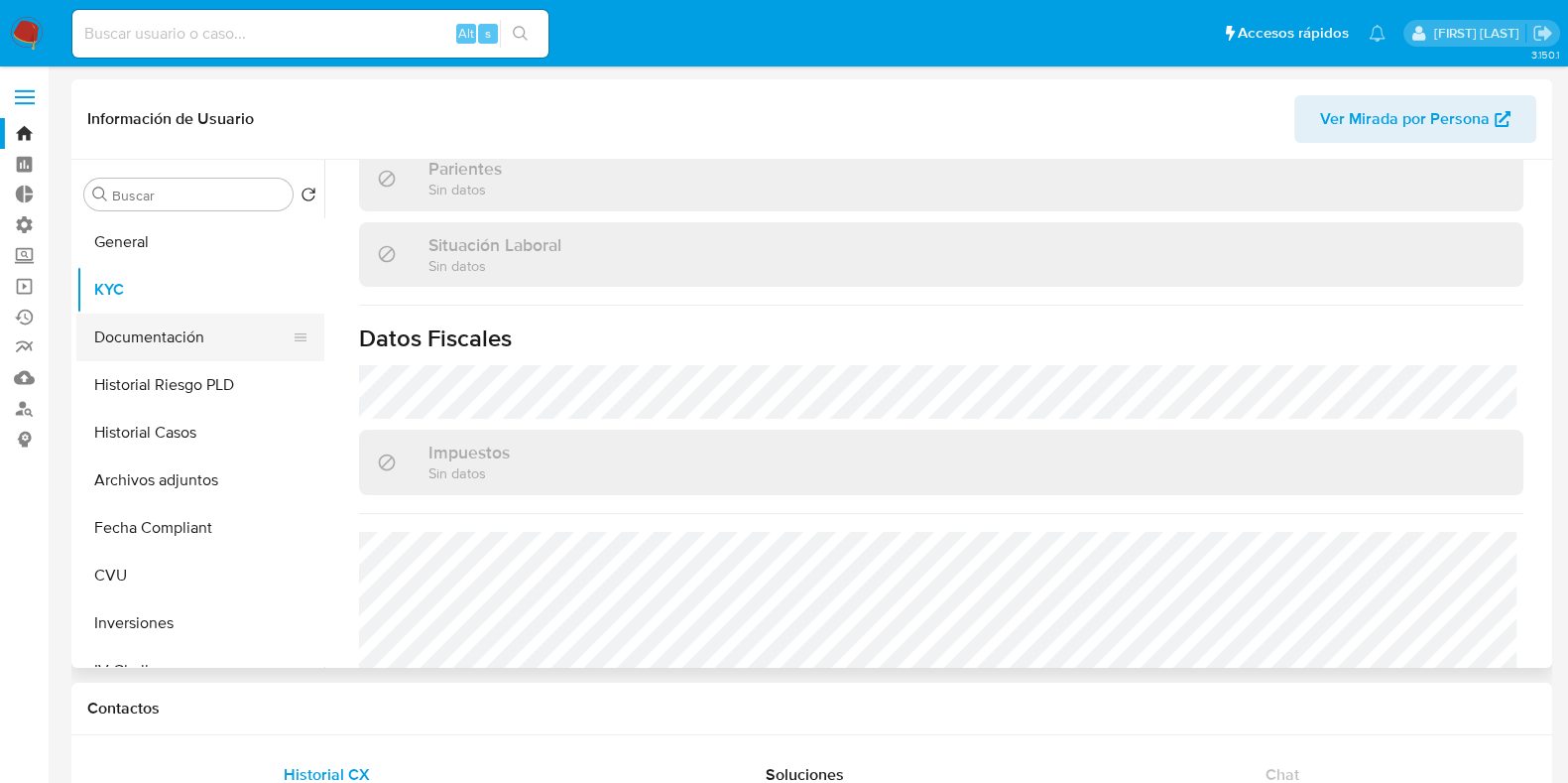 click on "Documentación" at bounding box center [192, 337] 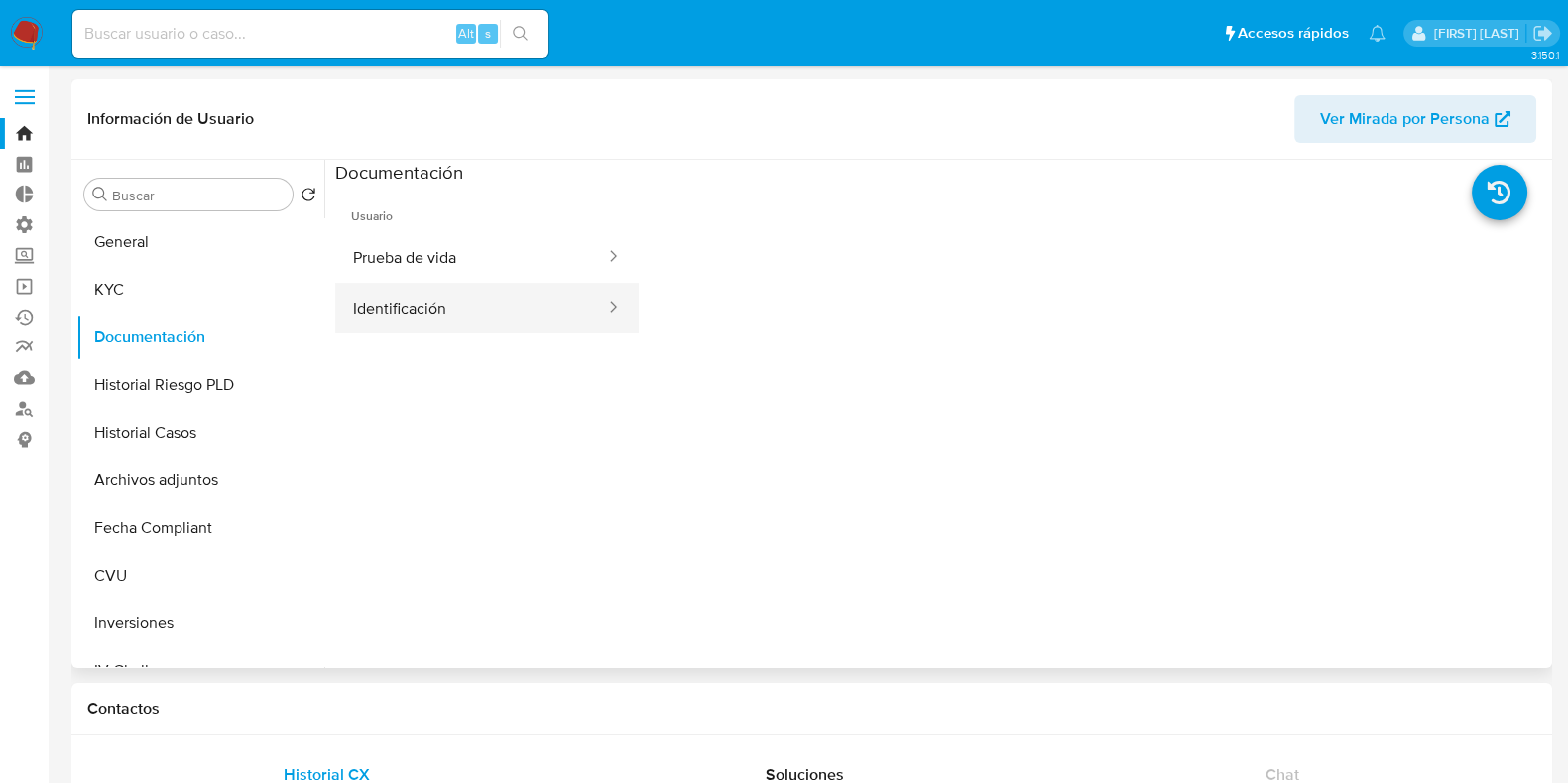 click on "Identificación" at bounding box center (471, 308) 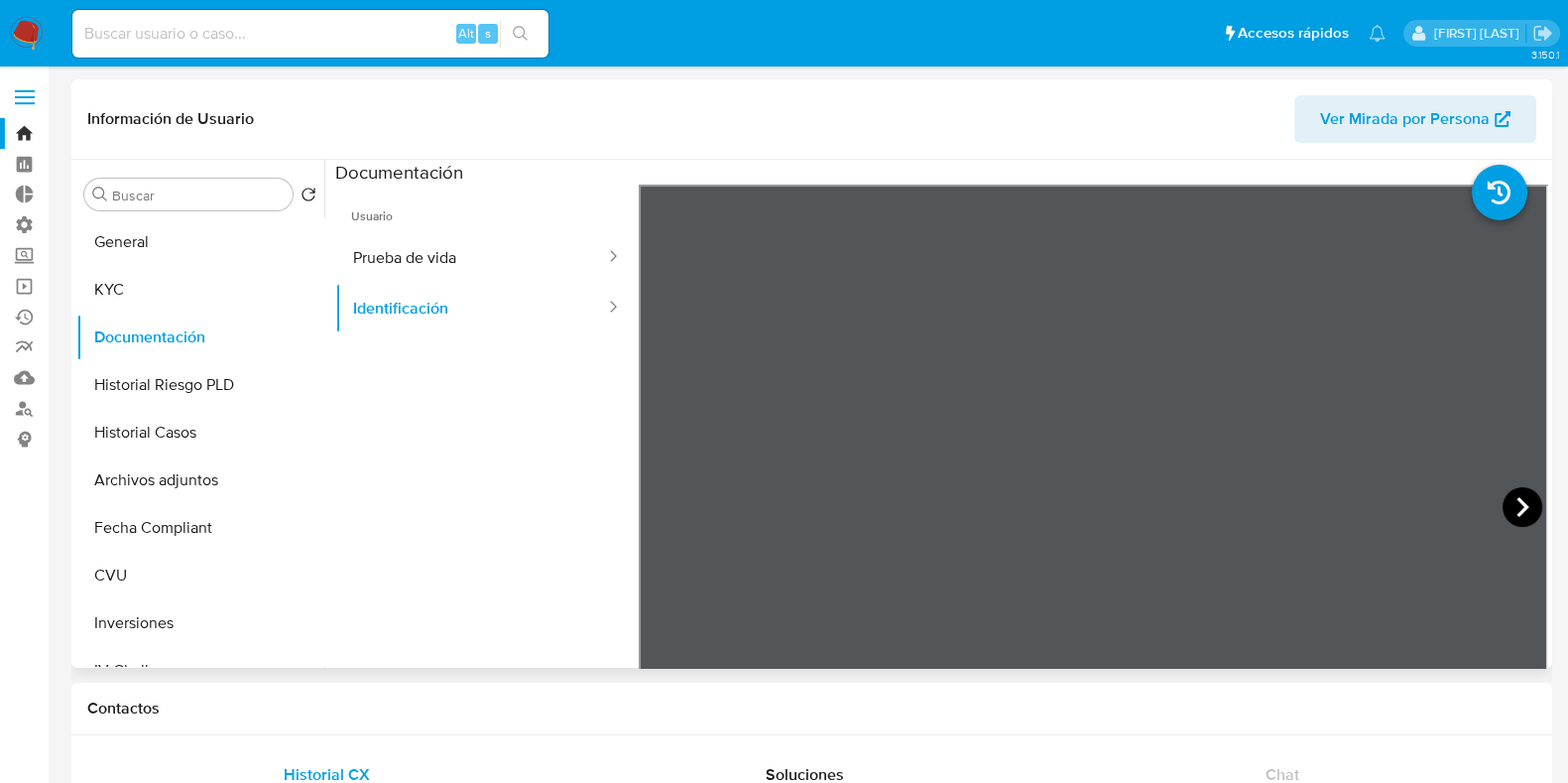 click 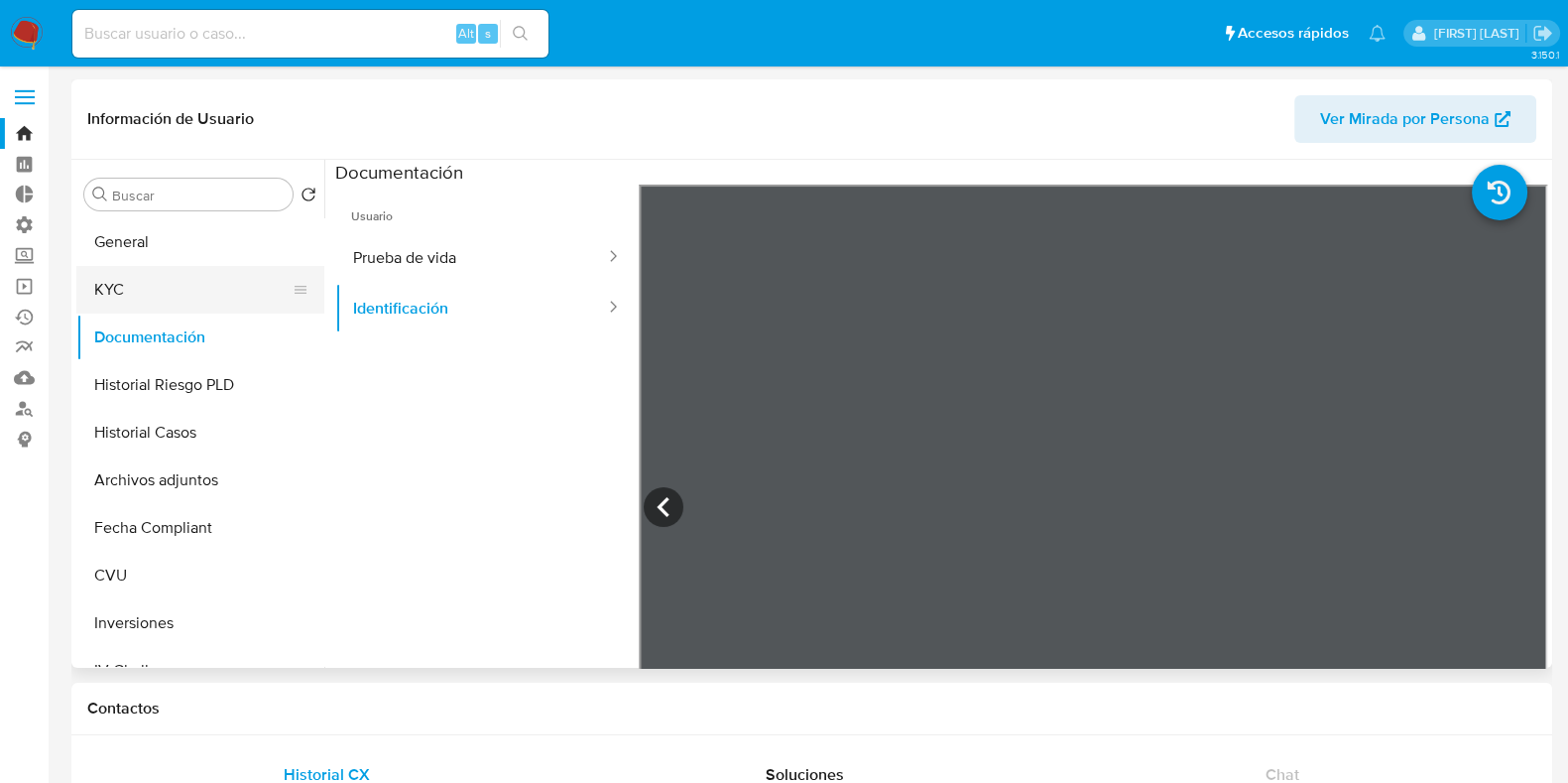 click on "KYC" at bounding box center [192, 290] 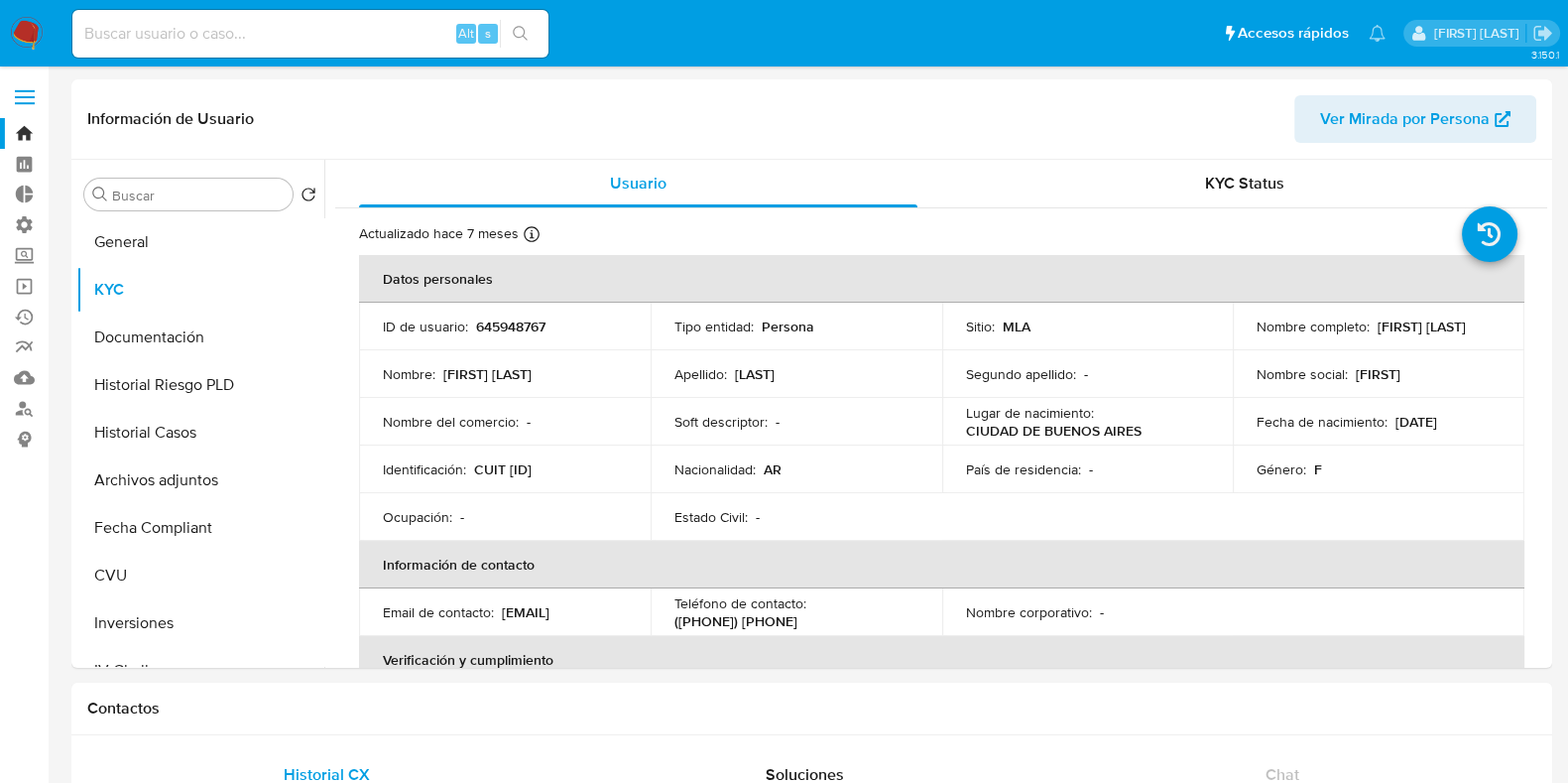 drag, startPoint x: 605, startPoint y: 467, endPoint x: 473, endPoint y: 464, distance: 132.03409 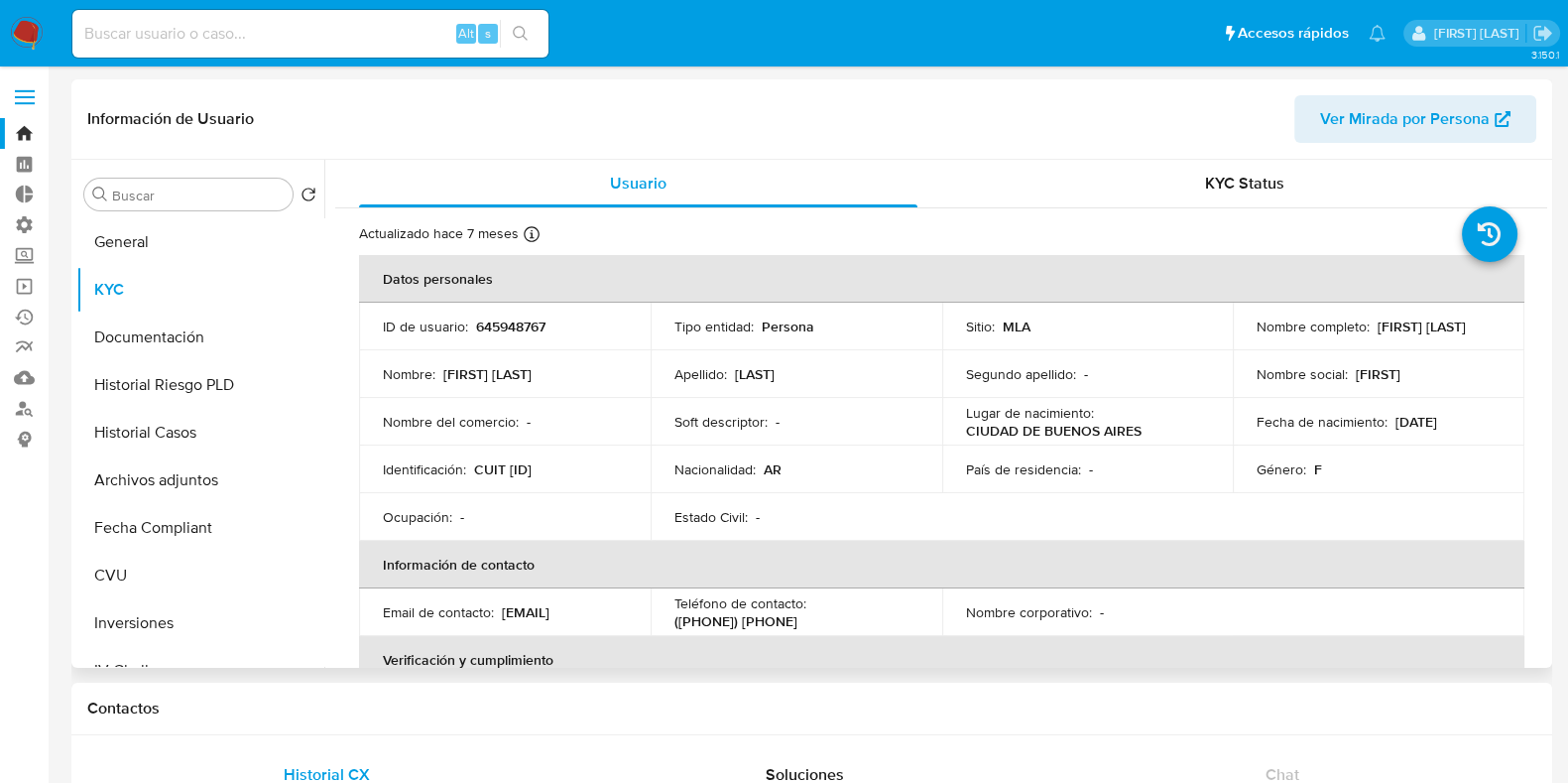 click on "CUIT [ID]" at bounding box center (503, 469) 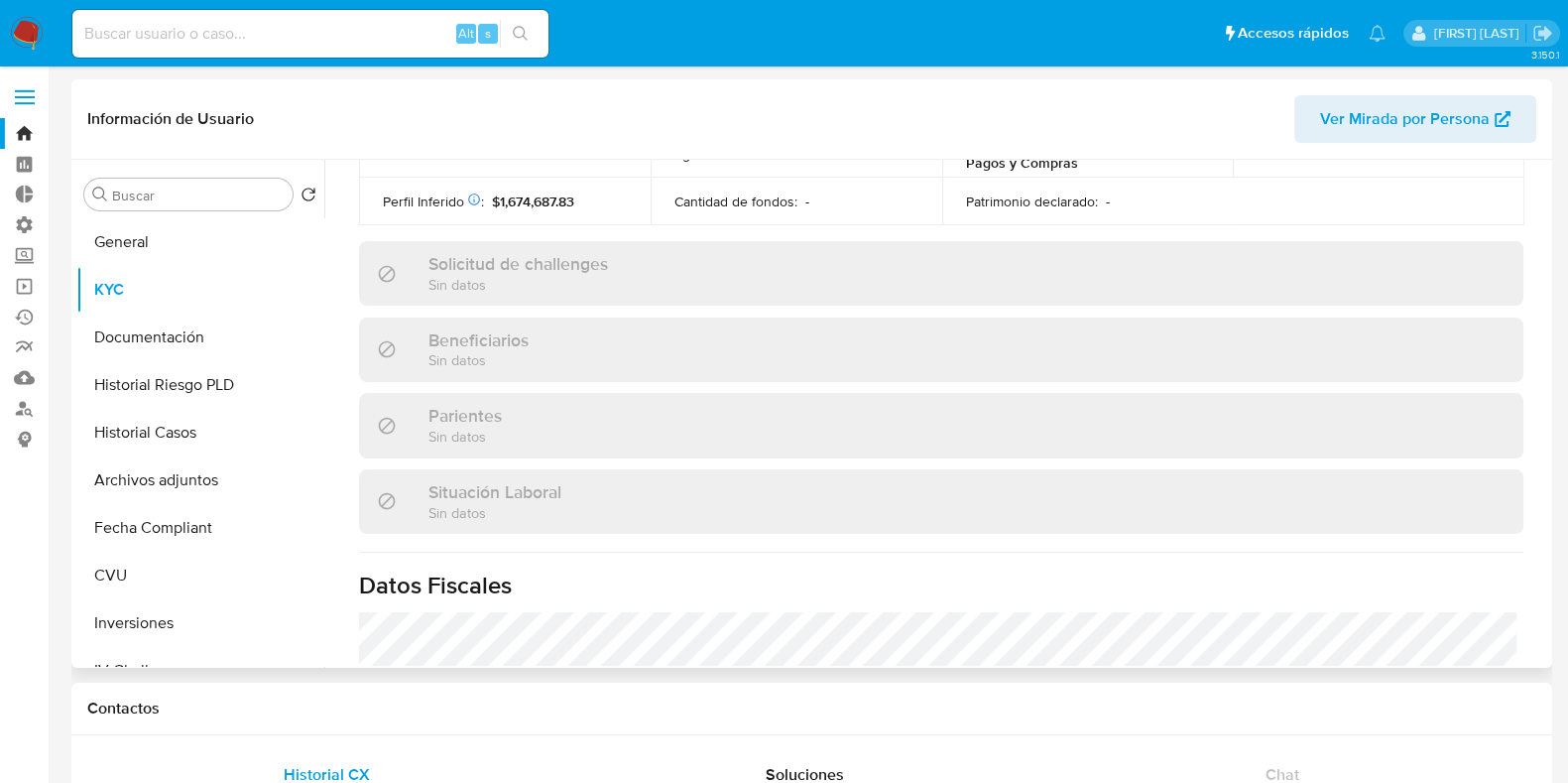 scroll, scrollTop: 1062, scrollLeft: 0, axis: vertical 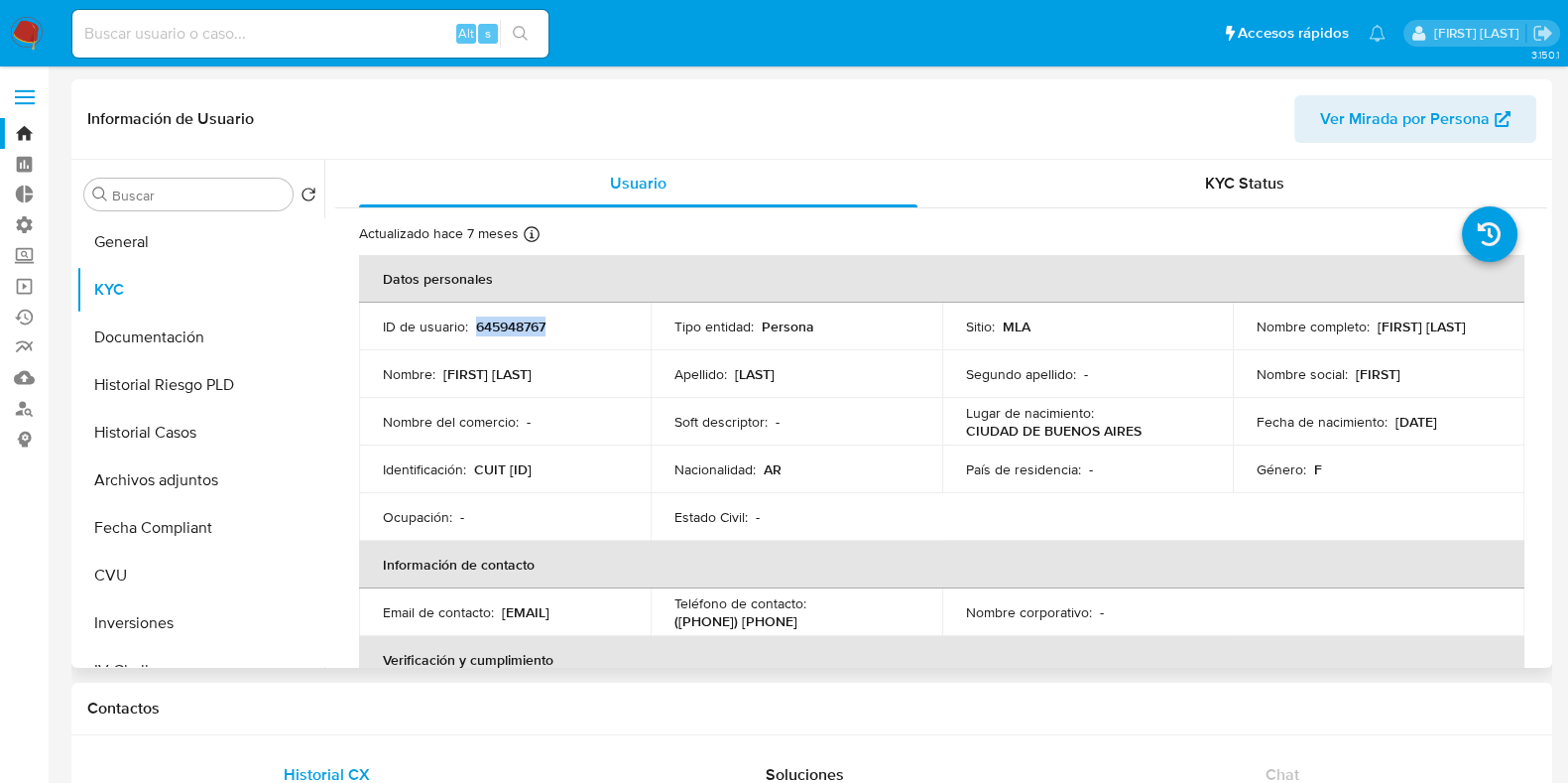 drag, startPoint x: 564, startPoint y: 323, endPoint x: 474, endPoint y: 331, distance: 90.35486 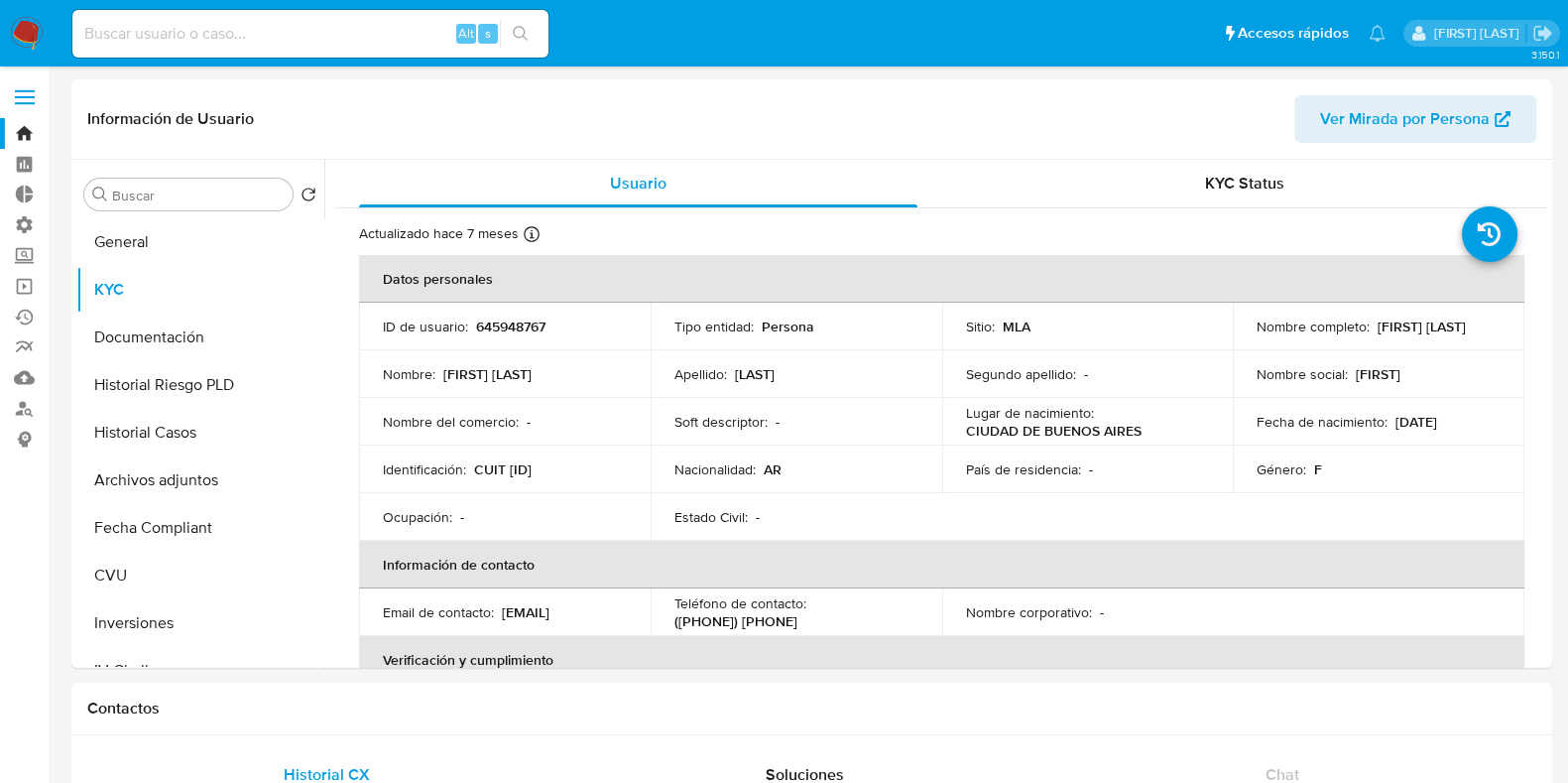 click at bounding box center [310, 34] 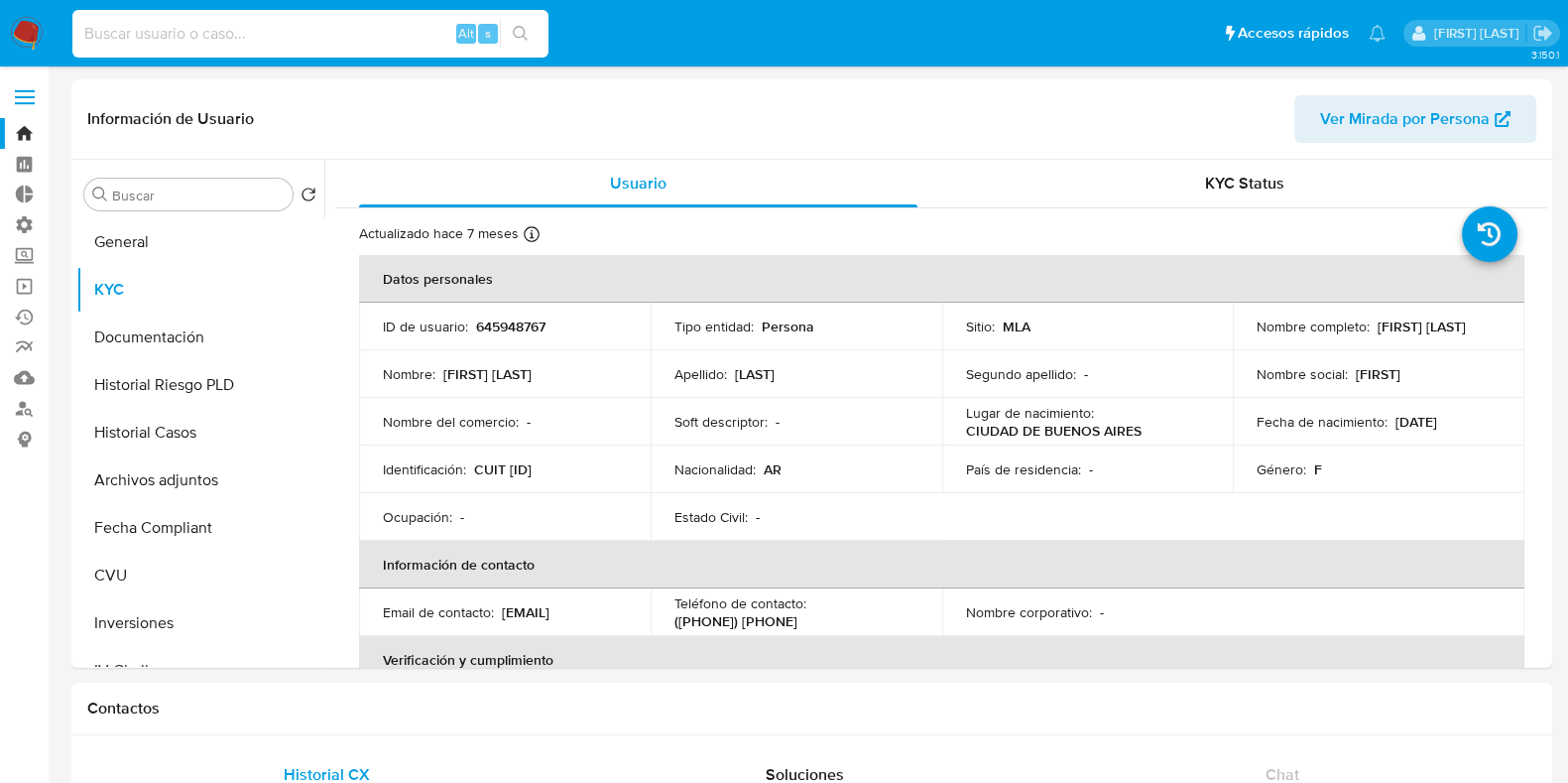 paste on "255668551" 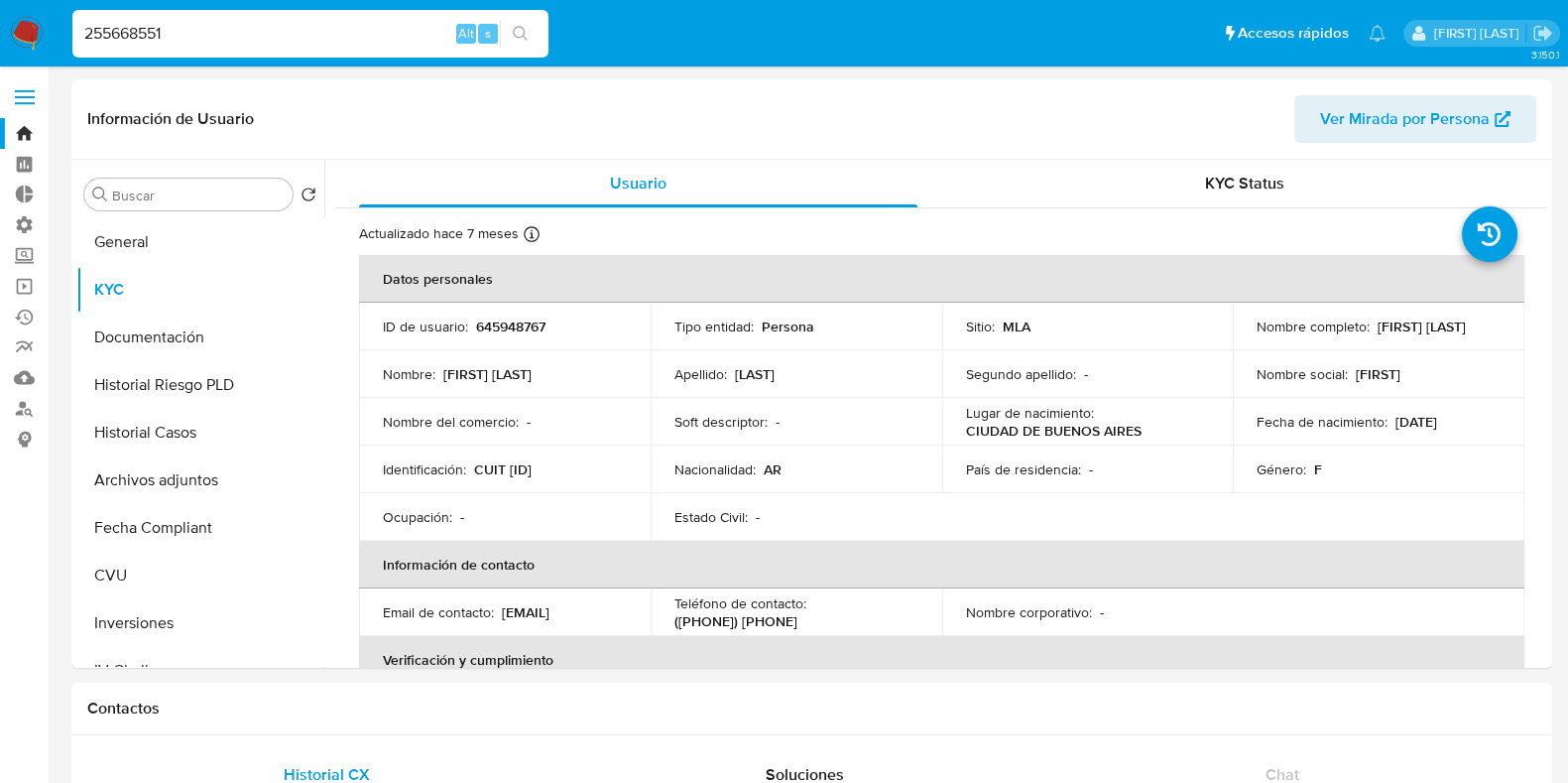 type on "255668551" 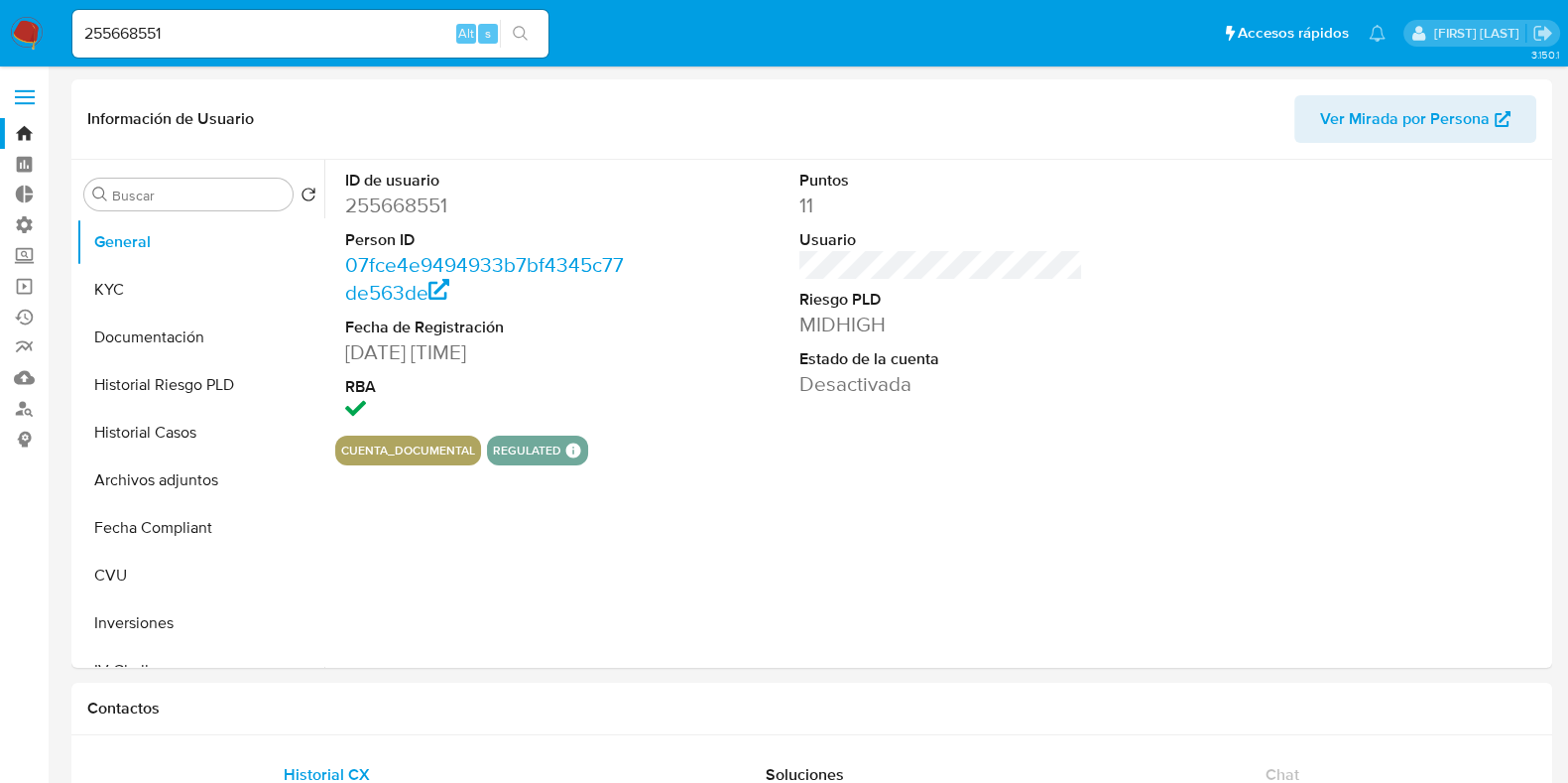 select on "10" 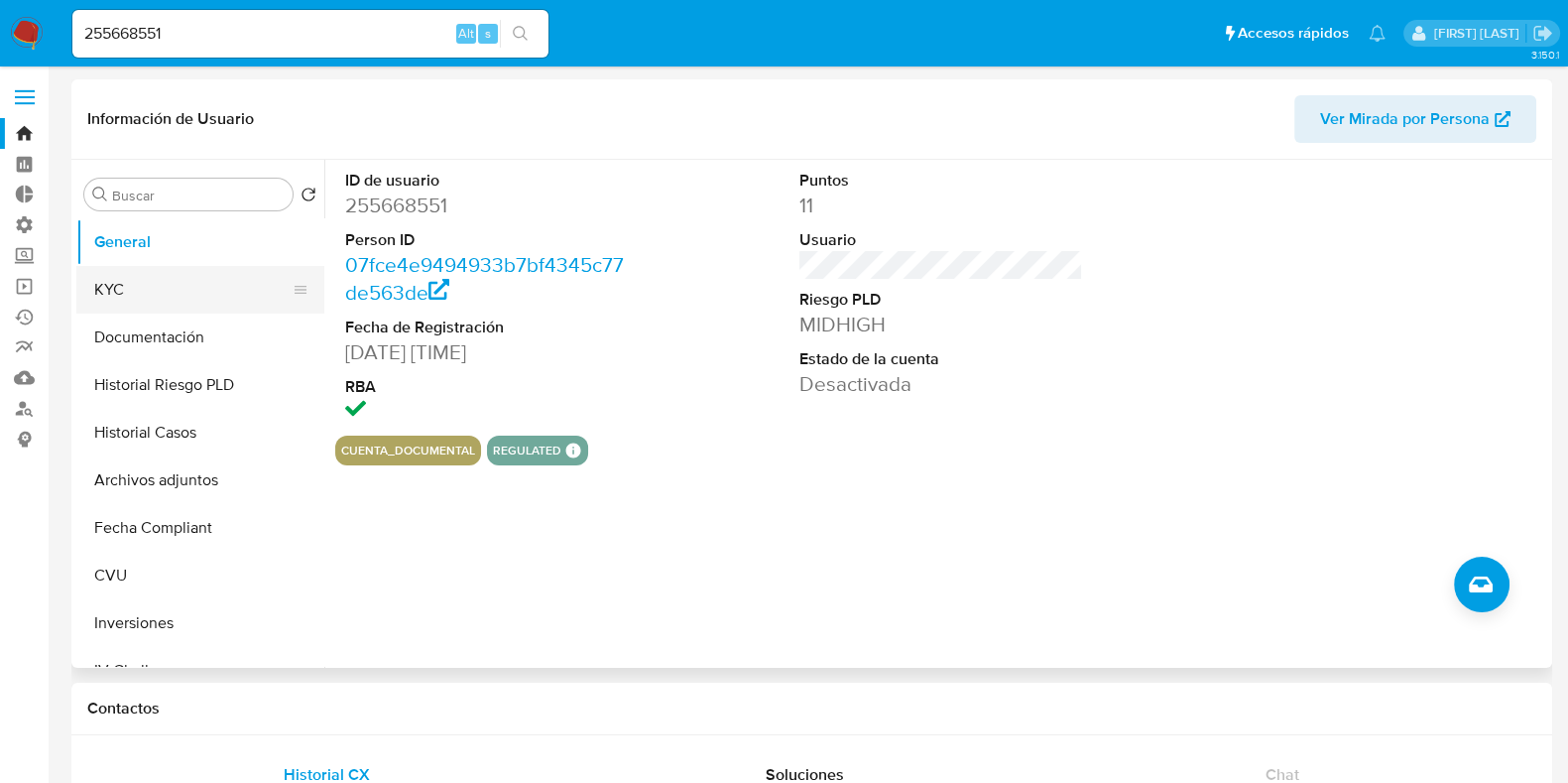 click on "KYC" at bounding box center [192, 290] 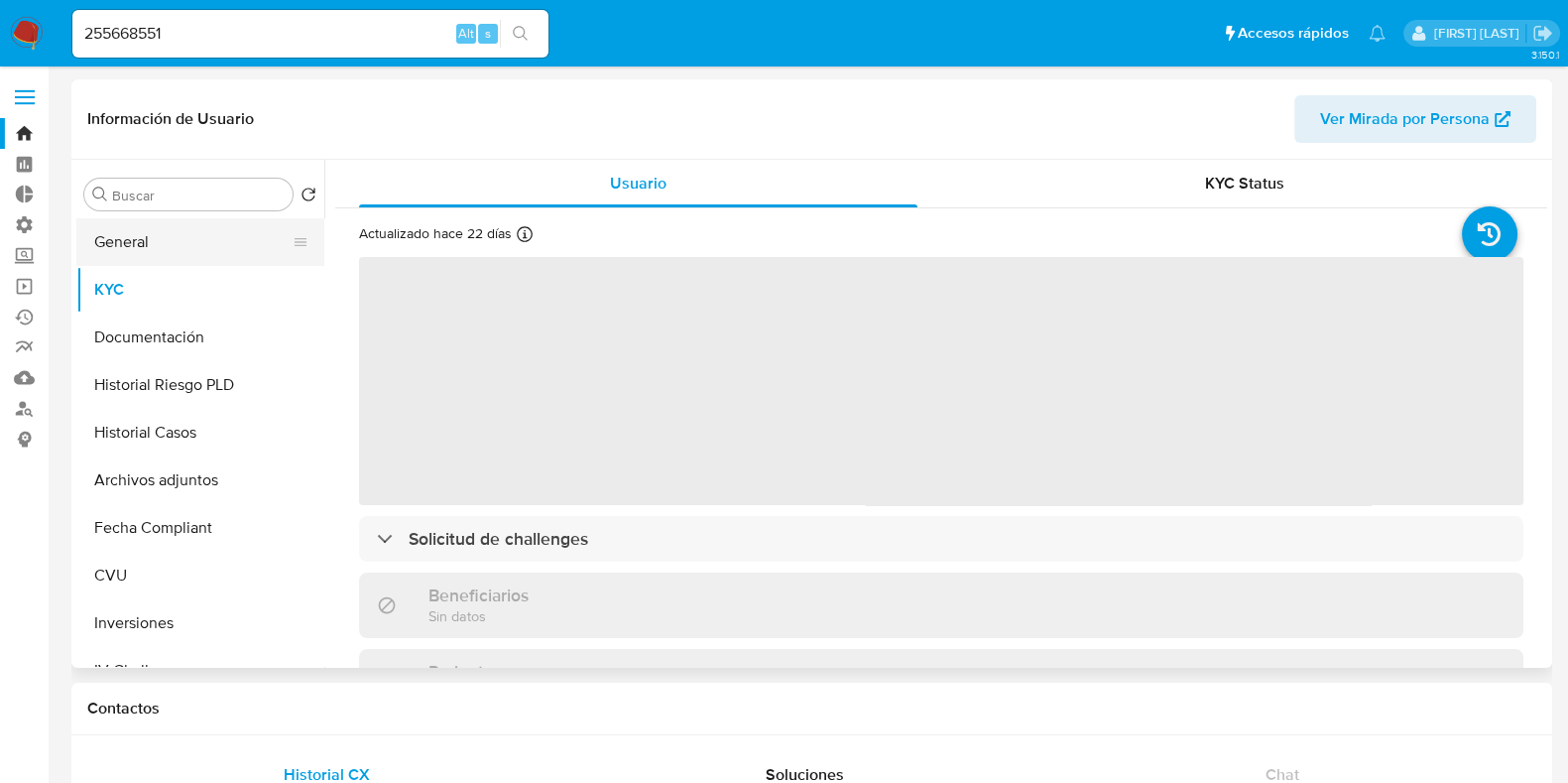 click on "General" at bounding box center [192, 242] 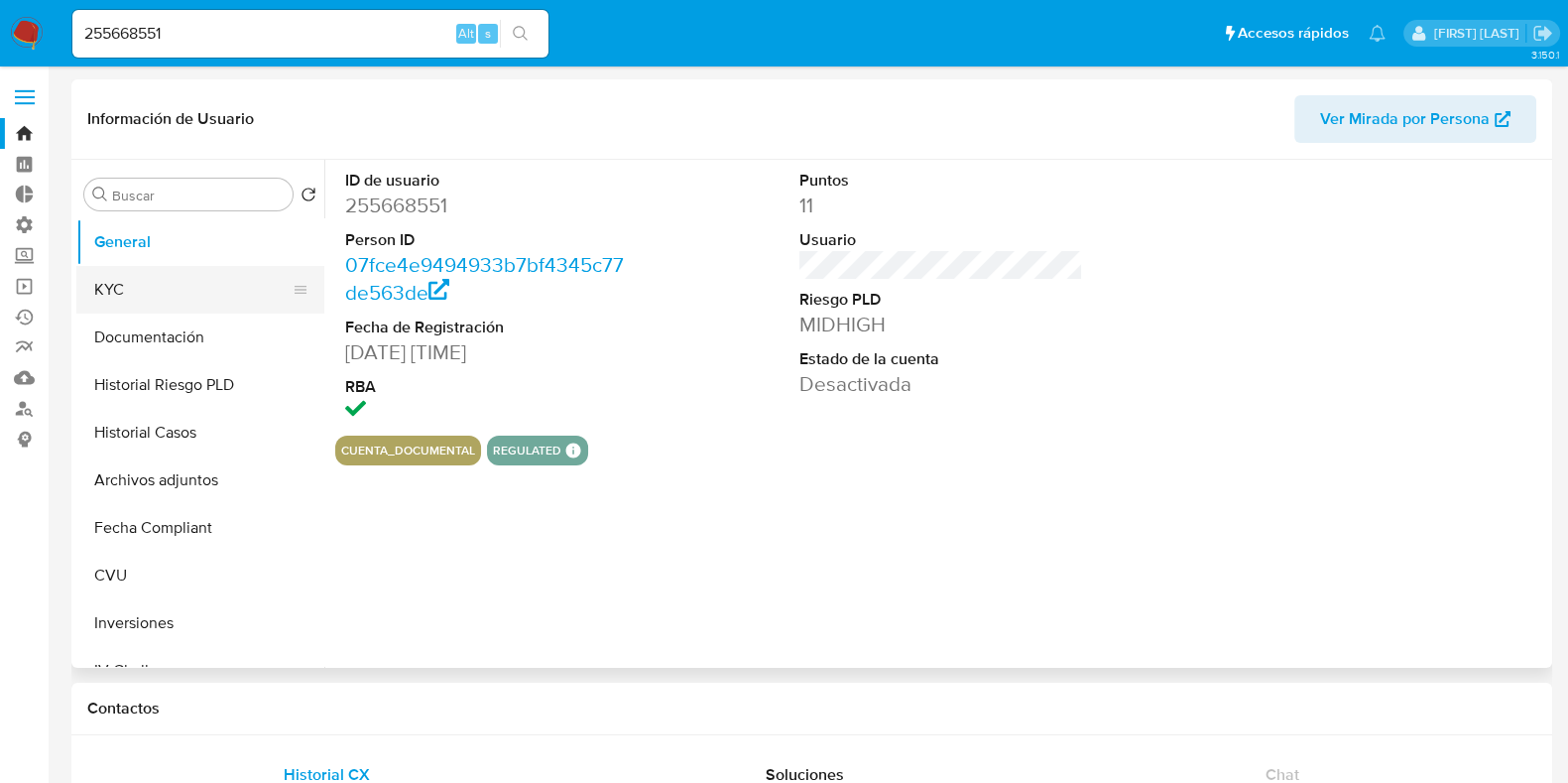 click on "KYC" at bounding box center [192, 290] 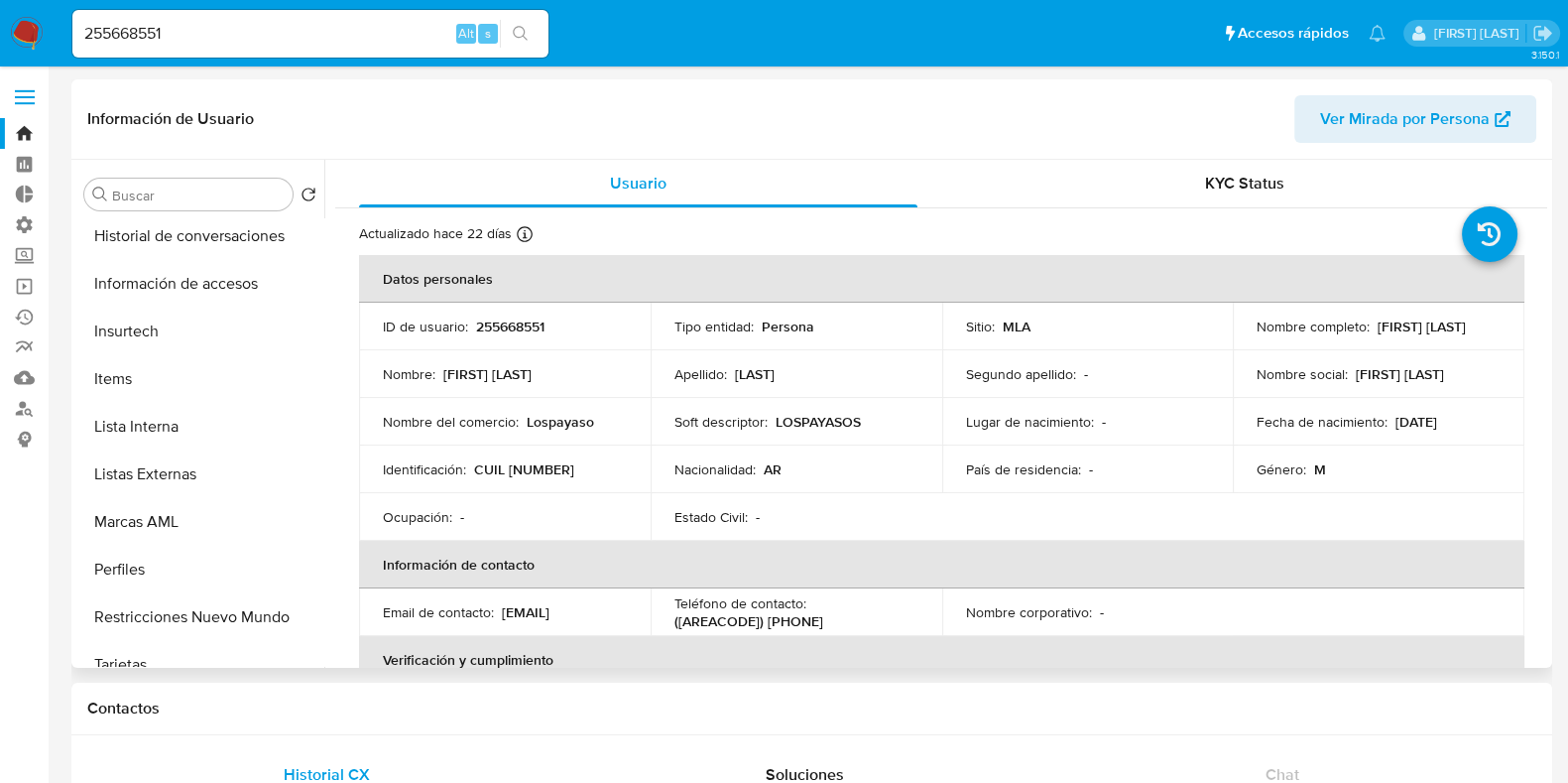 scroll, scrollTop: 867, scrollLeft: 0, axis: vertical 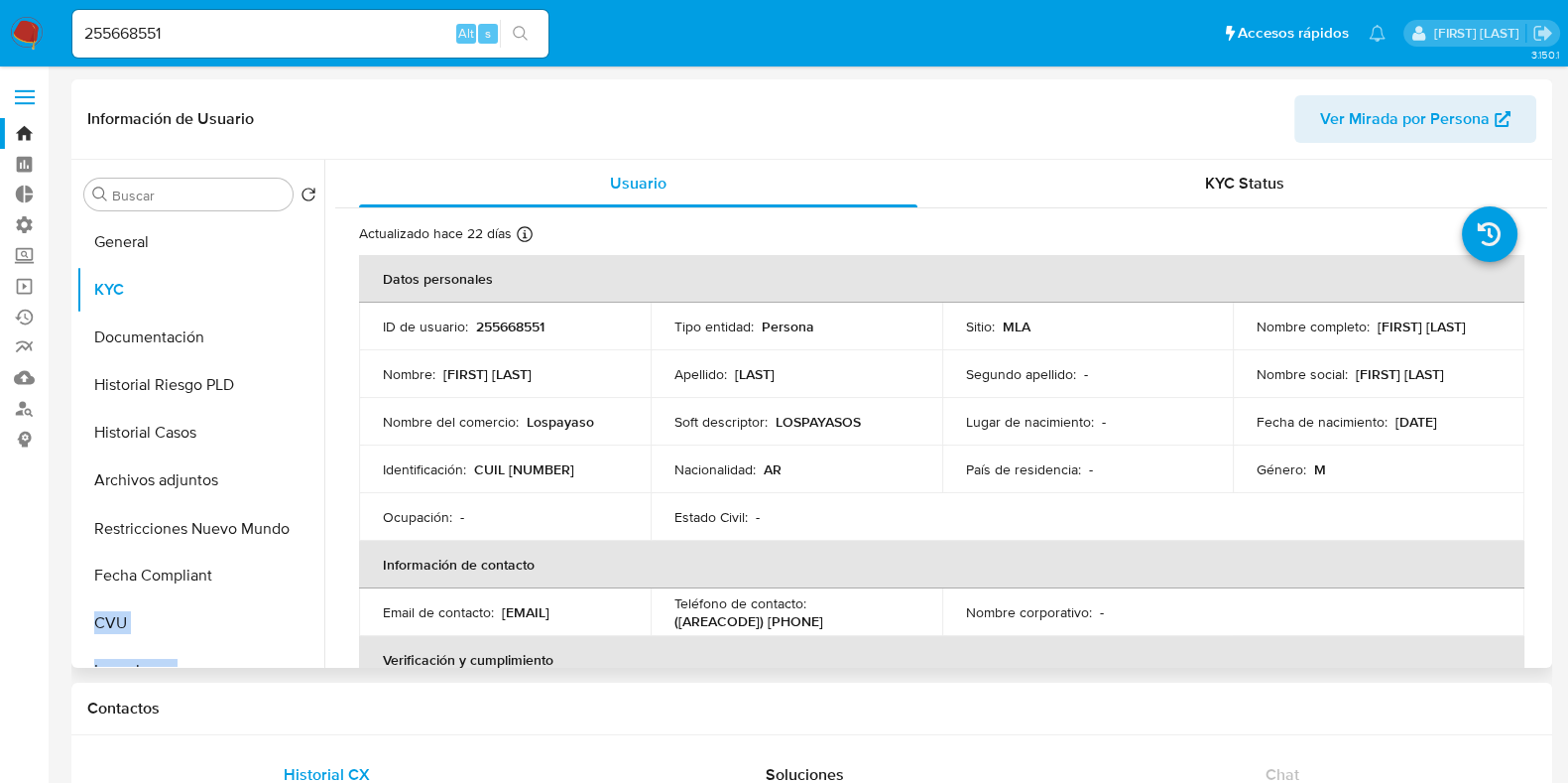 drag, startPoint x: 293, startPoint y: 607, endPoint x: 228, endPoint y: 524, distance: 105.42296 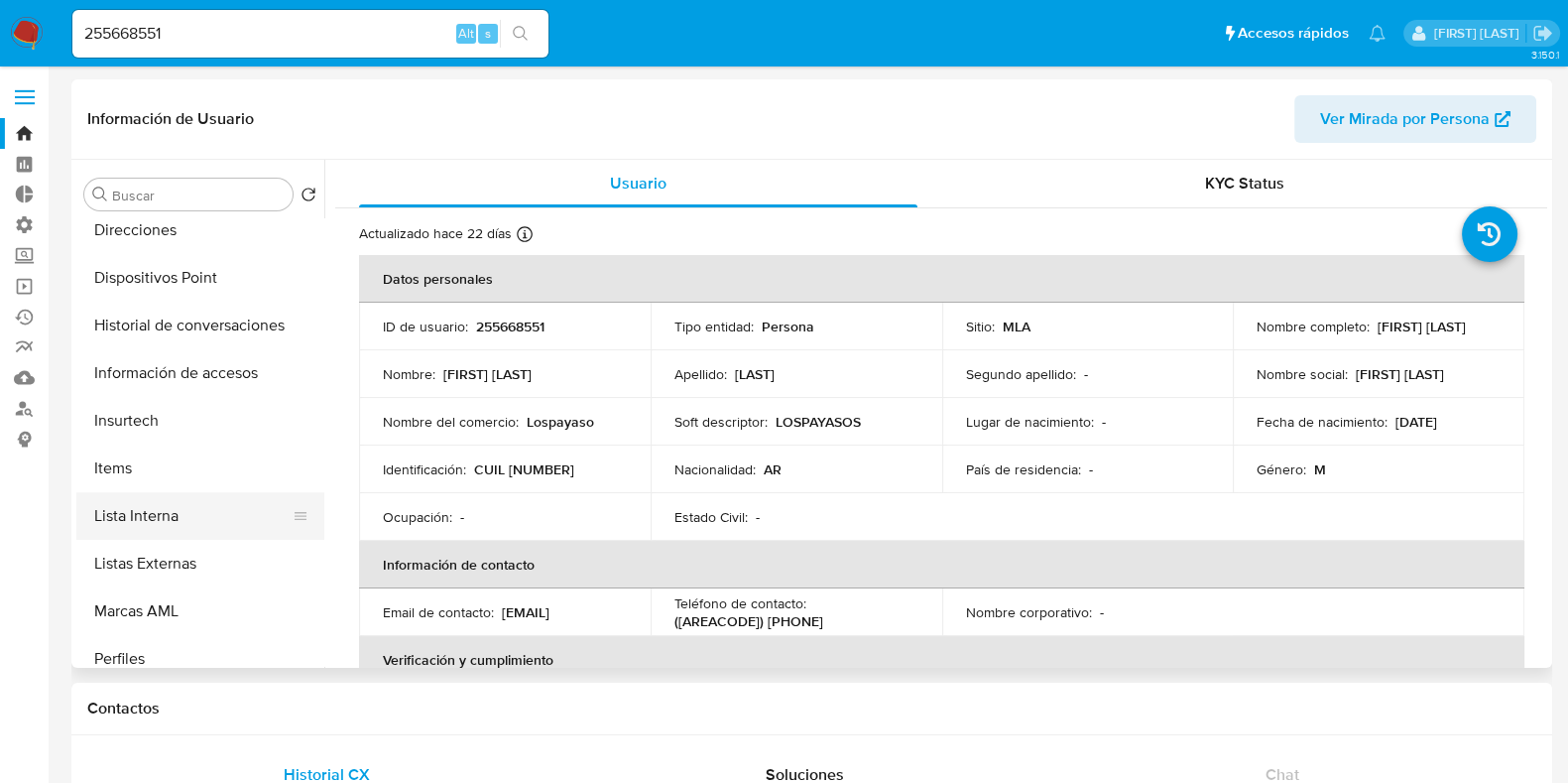 scroll, scrollTop: 886, scrollLeft: 0, axis: vertical 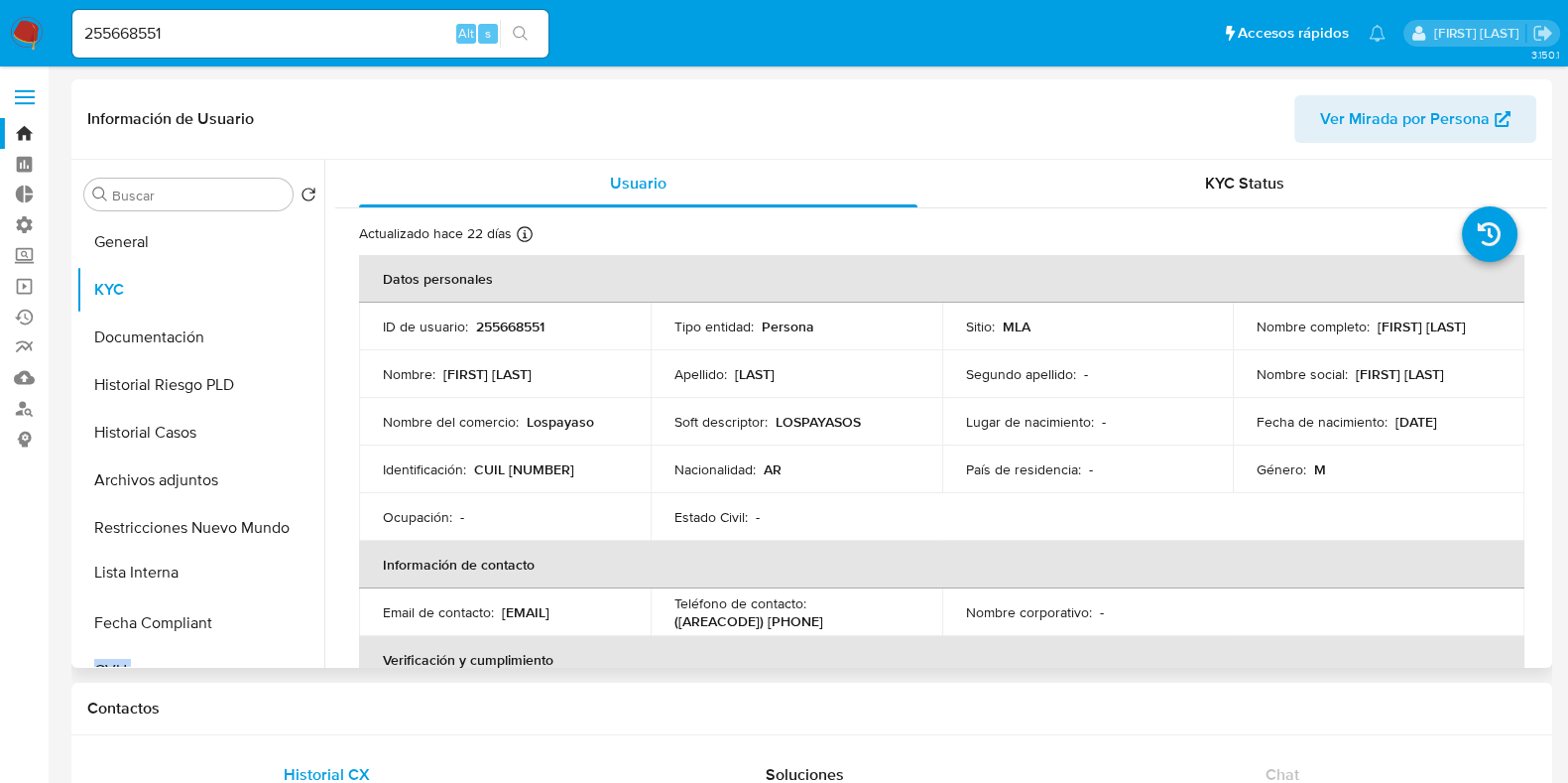 drag, startPoint x: 298, startPoint y: 452, endPoint x: 260, endPoint y: 573, distance: 126.82665 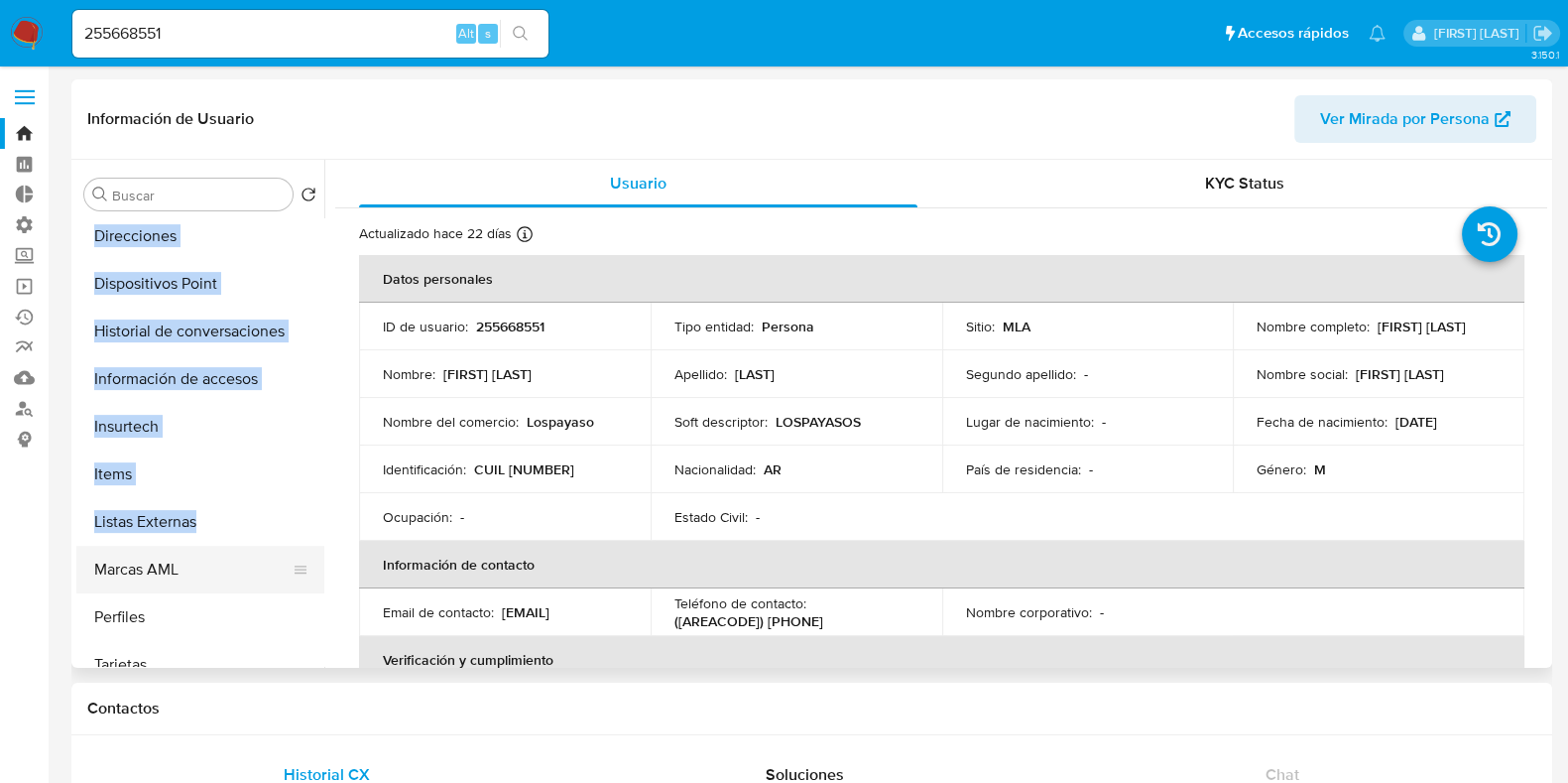 scroll, scrollTop: 885, scrollLeft: 0, axis: vertical 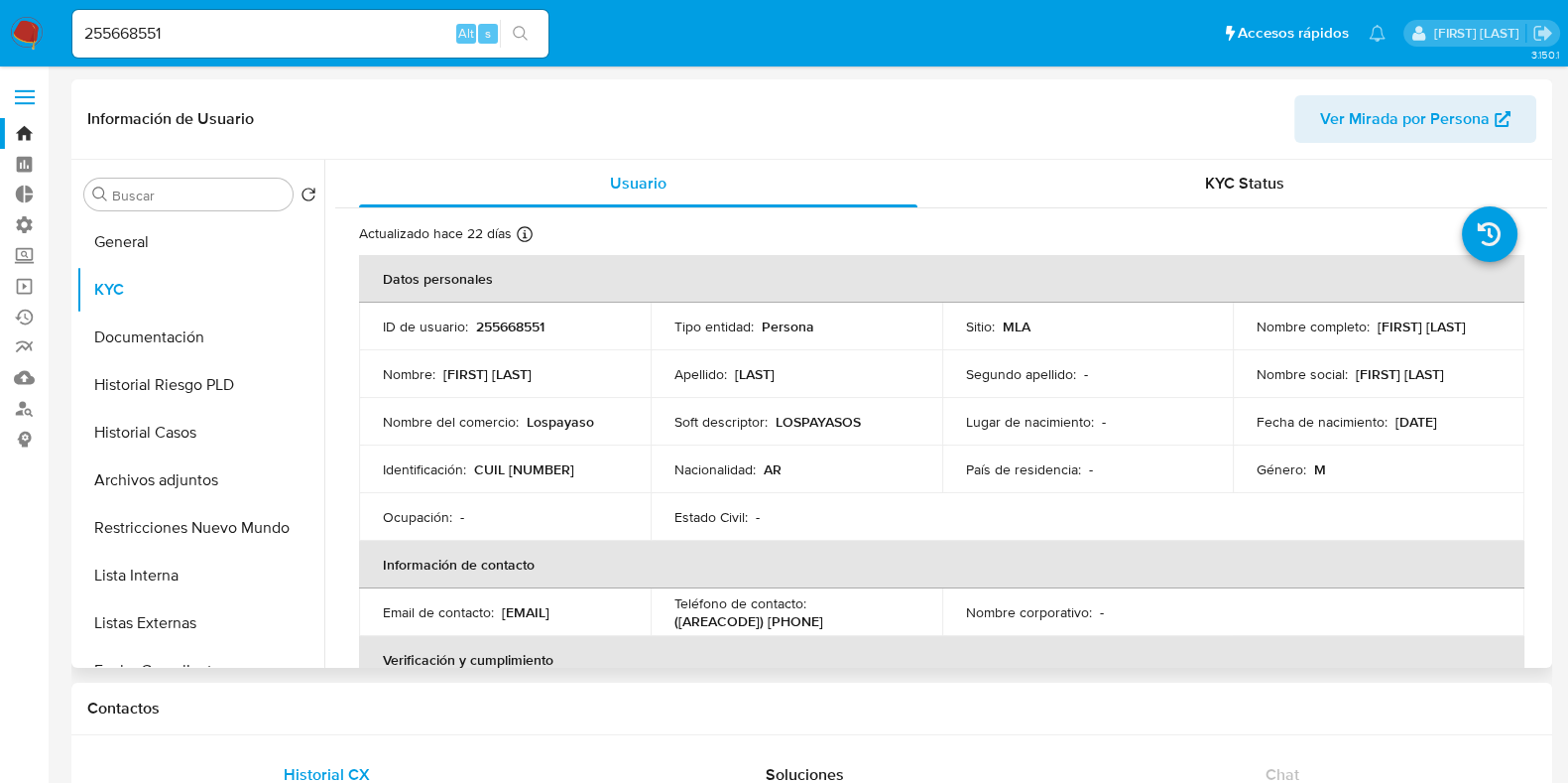 drag, startPoint x: 293, startPoint y: 498, endPoint x: 263, endPoint y: 621, distance: 126.60569 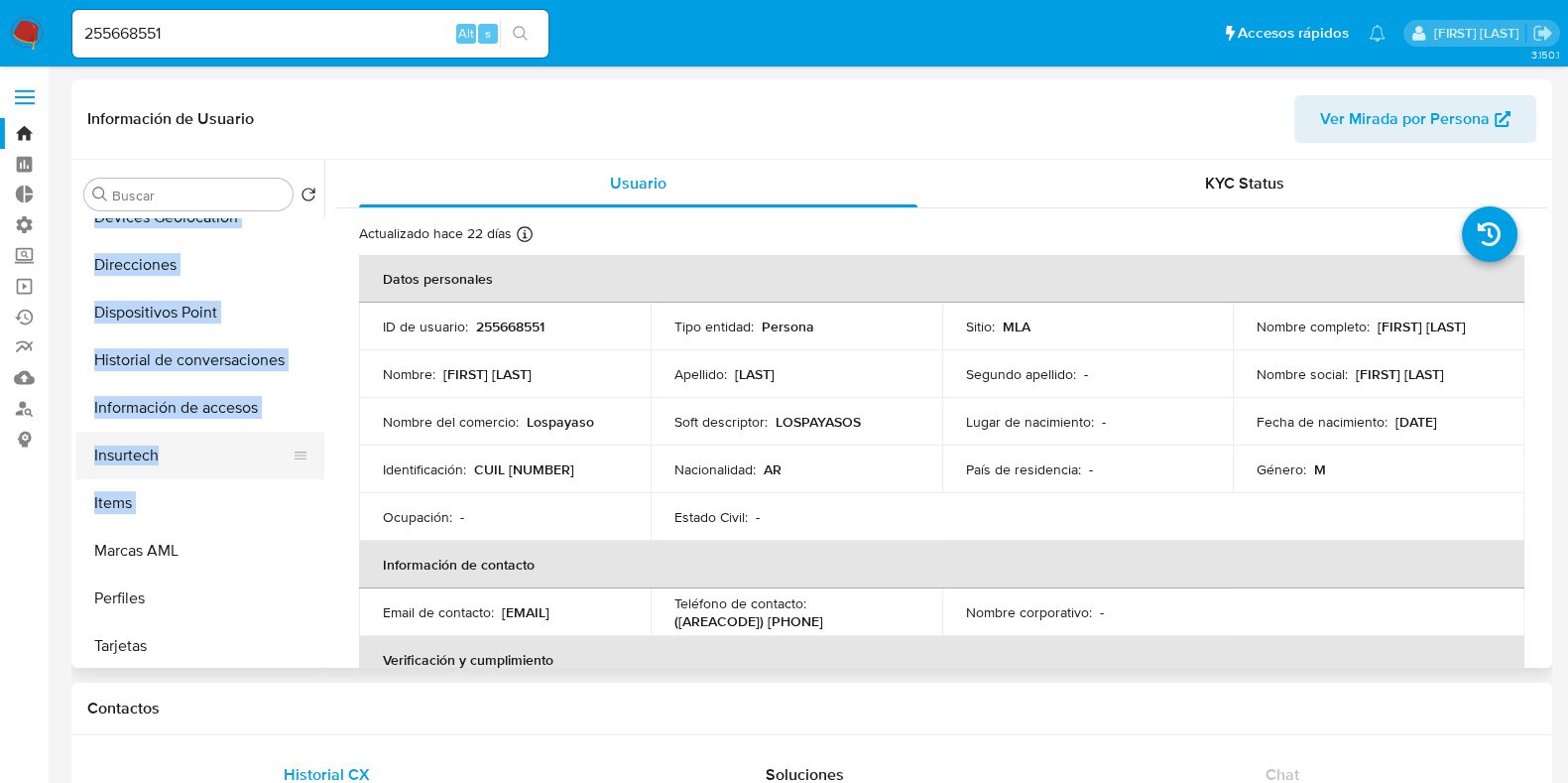 scroll, scrollTop: 886, scrollLeft: 0, axis: vertical 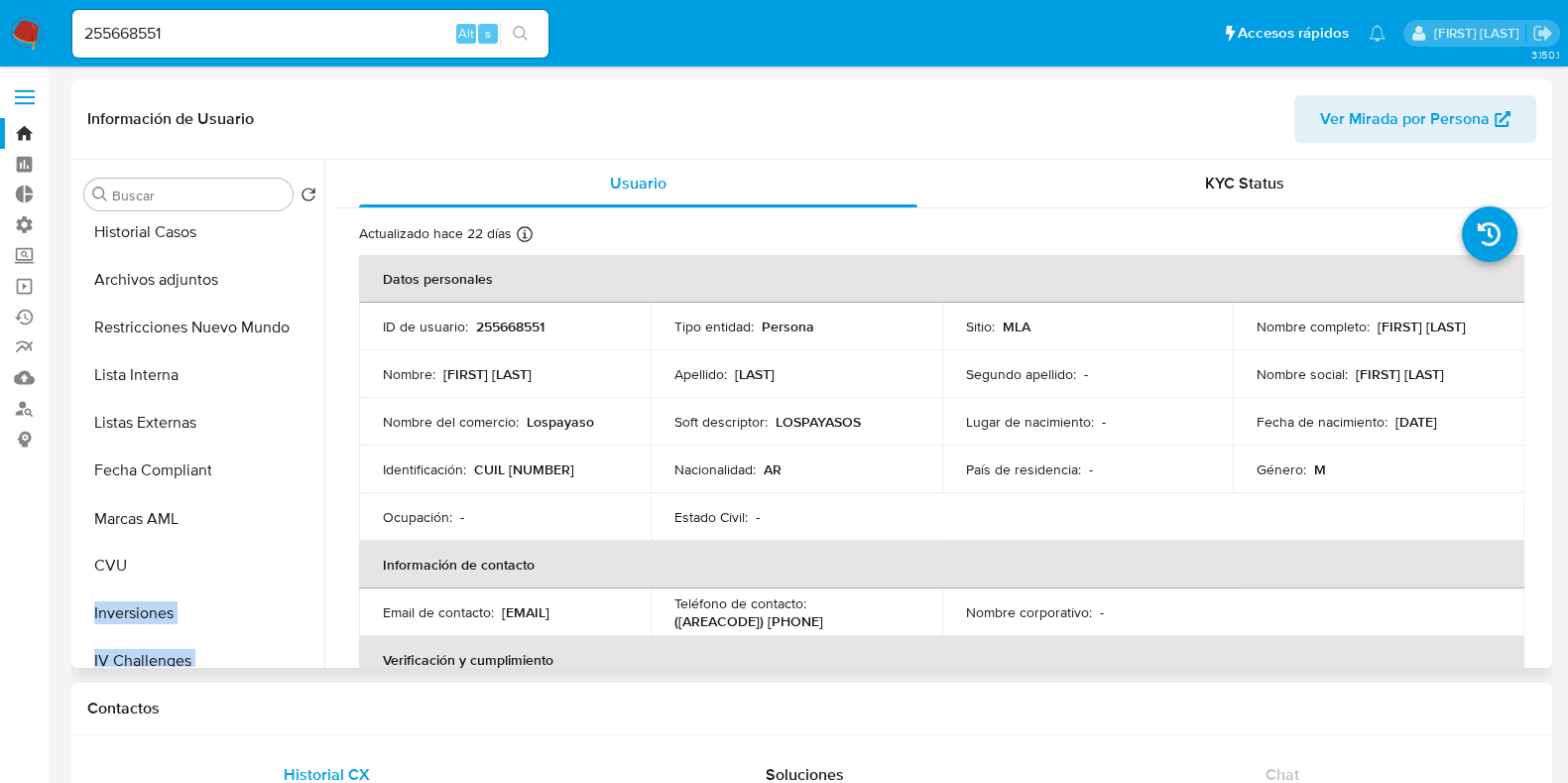 drag, startPoint x: 293, startPoint y: 543, endPoint x: 284, endPoint y: 515, distance: 29.410882 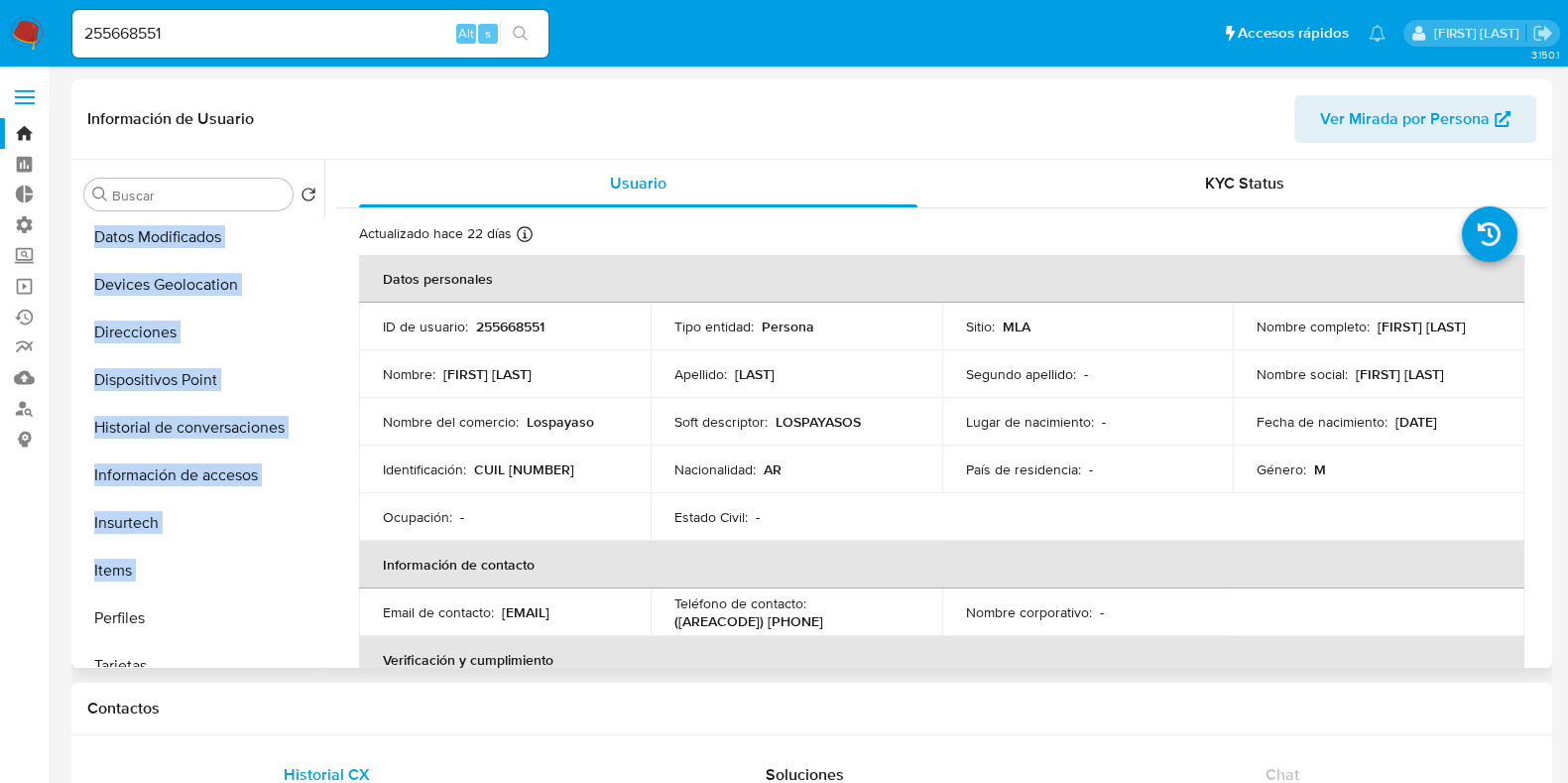 scroll, scrollTop: 886, scrollLeft: 0, axis: vertical 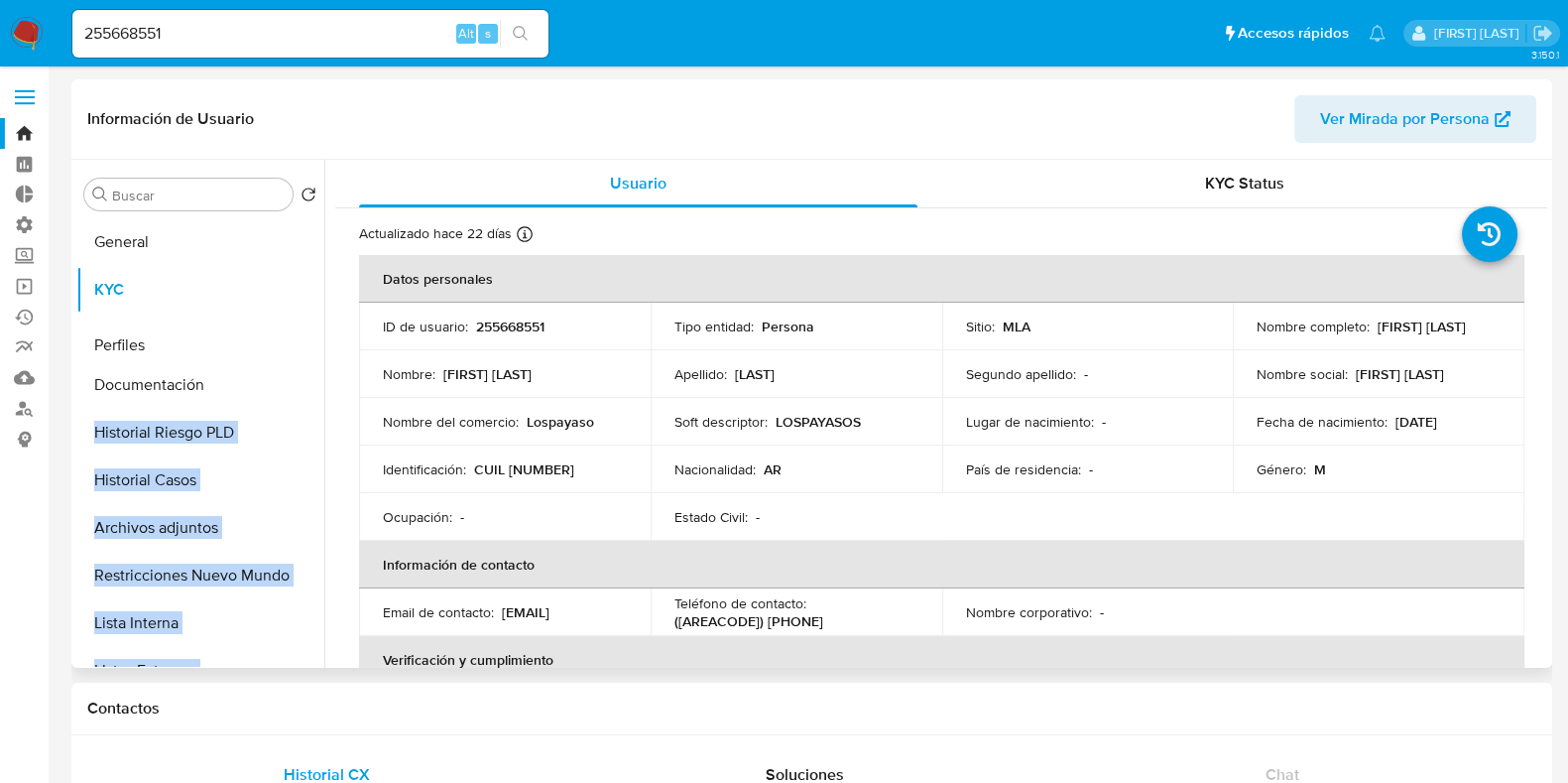 drag, startPoint x: 292, startPoint y: 588, endPoint x: 254, endPoint y: 343, distance: 247.92943 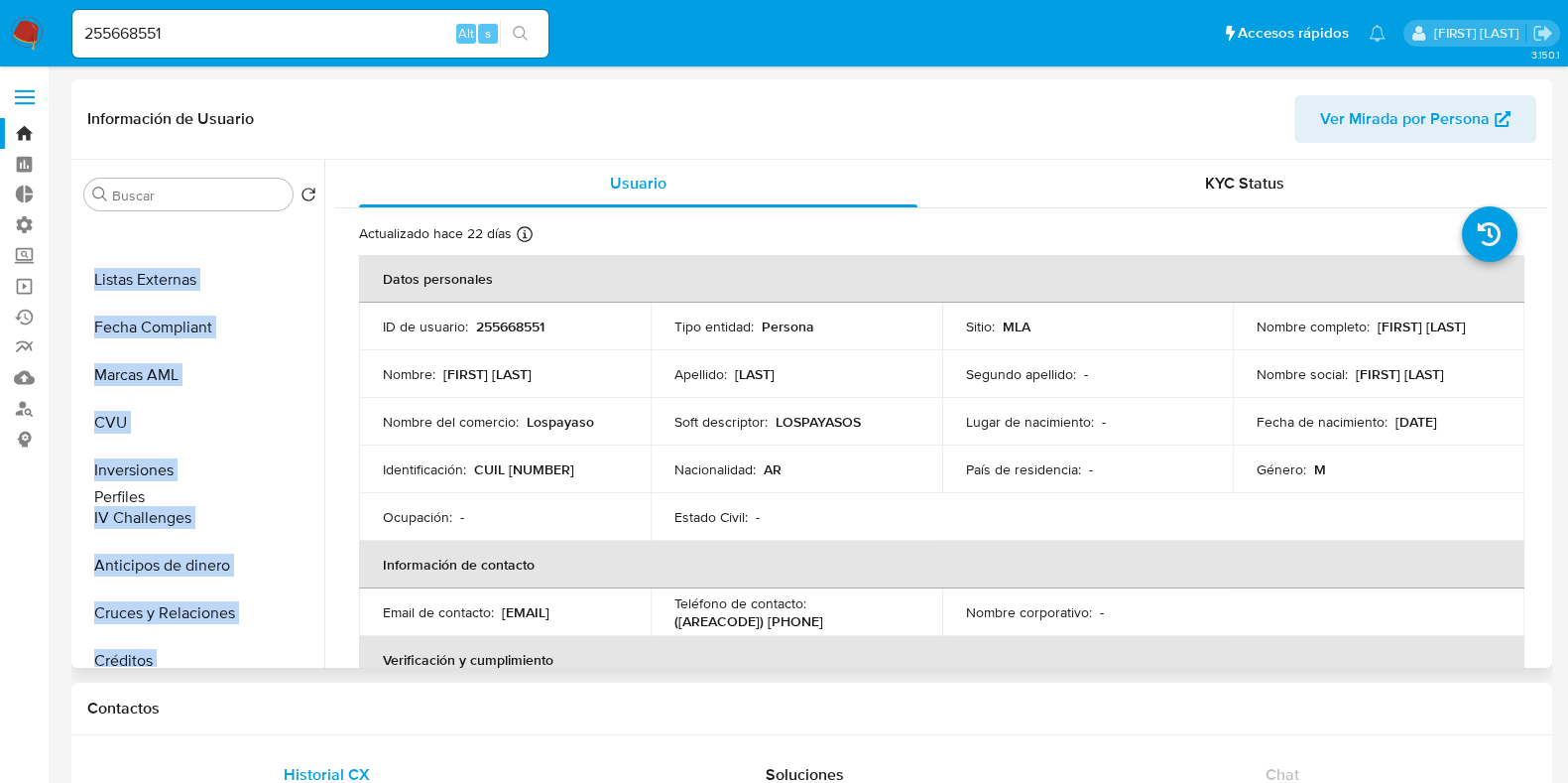scroll, scrollTop: 396, scrollLeft: 0, axis: vertical 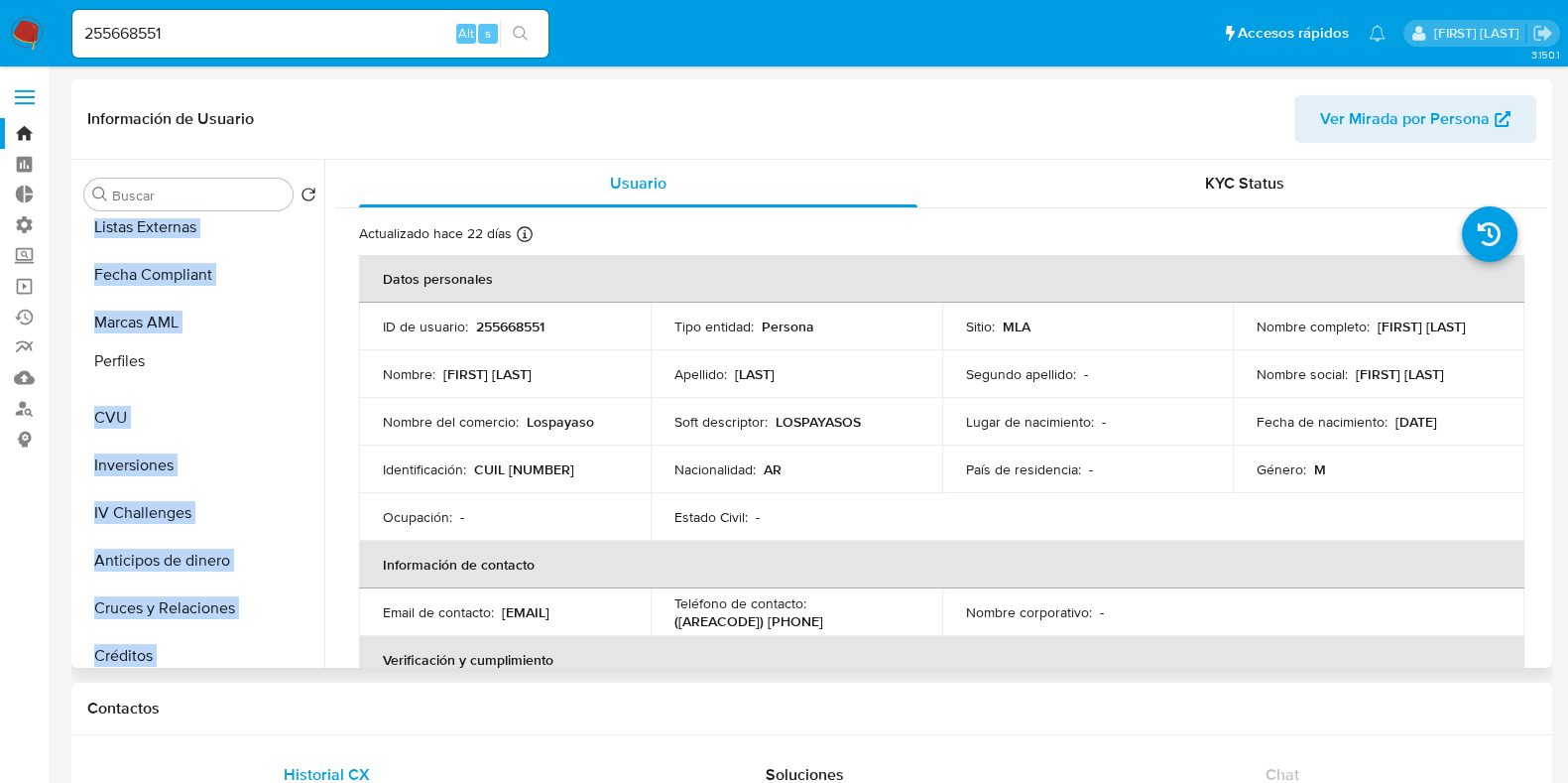 click on "General KYC Perfiles Documentación Historial Riesgo PLD Historial Casos Archivos adjuntos Restricciones Nuevo Mundo Lista Interna Listas Externas Fecha Compliant Marcas AML CVU Inversiones IV Challenges Anticipos de dinero Cruces y Relaciones Créditos Cuentas Bancarias Datos Modificados Devices Geolocation Direcciones Dispositivos Point Historial de conversaciones Información de accesos Insurtech Items Tarjetas" at bounding box center (200, 442) 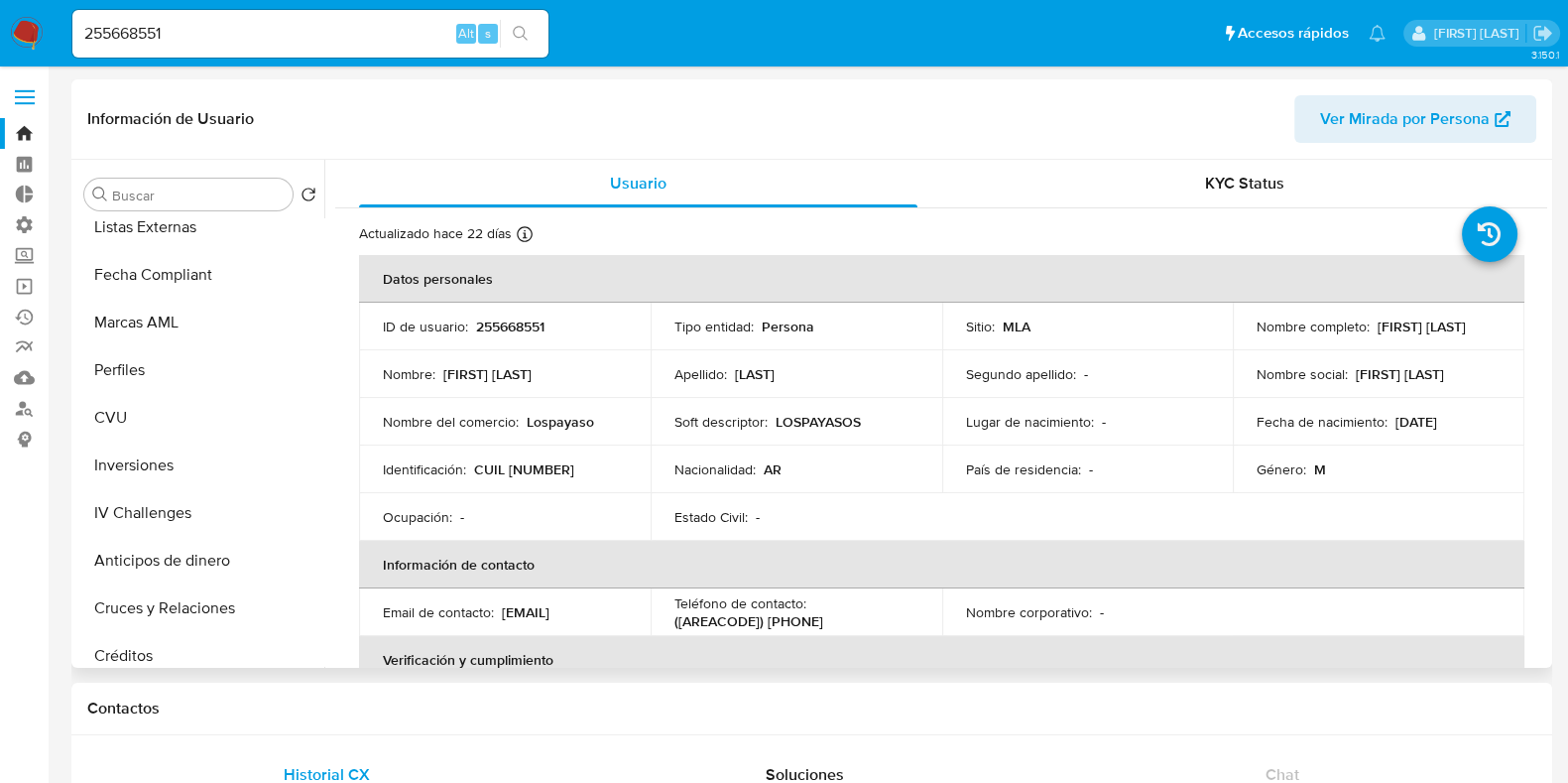 scroll, scrollTop: 0, scrollLeft: 0, axis: both 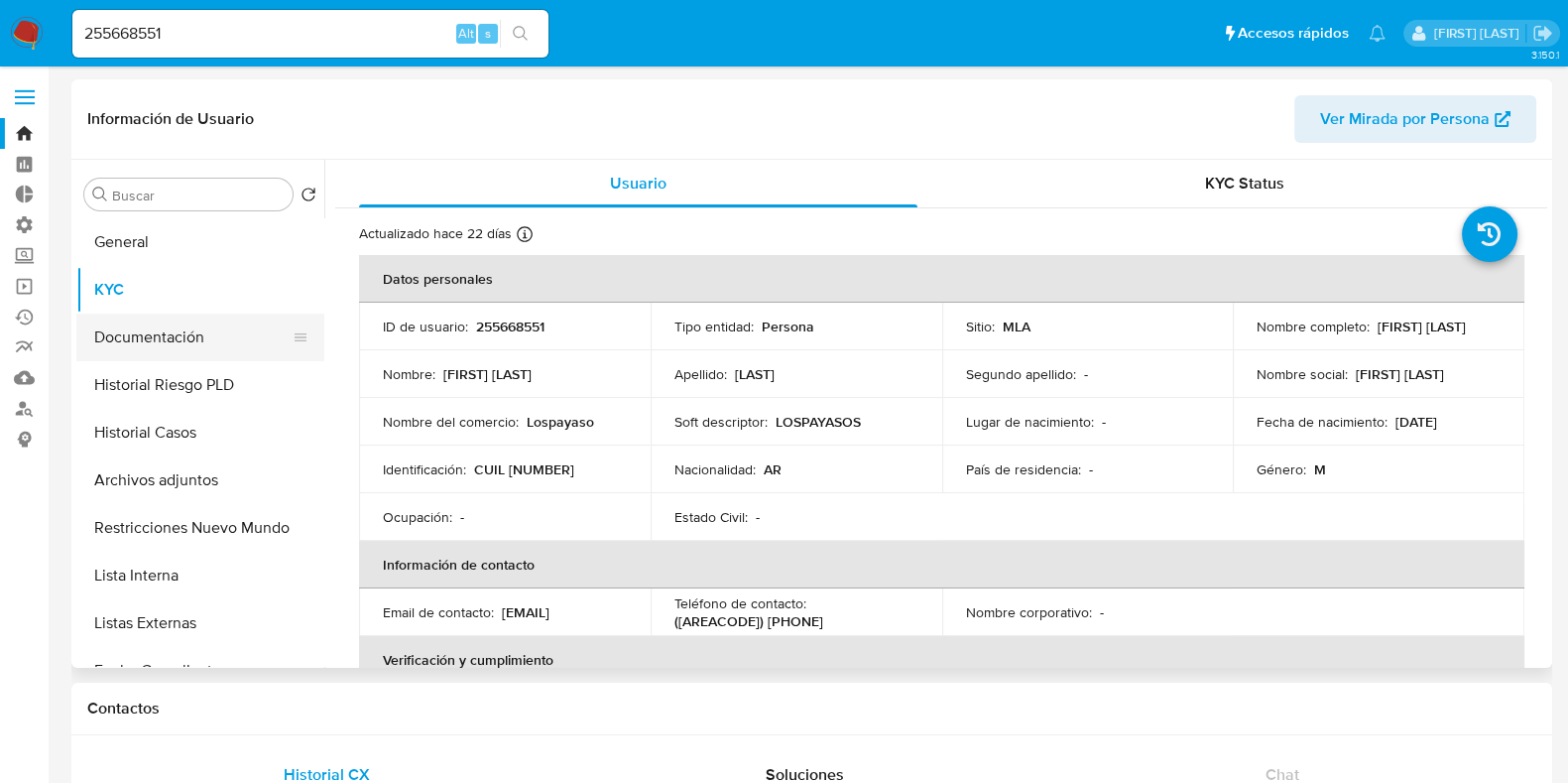 click on "Documentación" at bounding box center (192, 337) 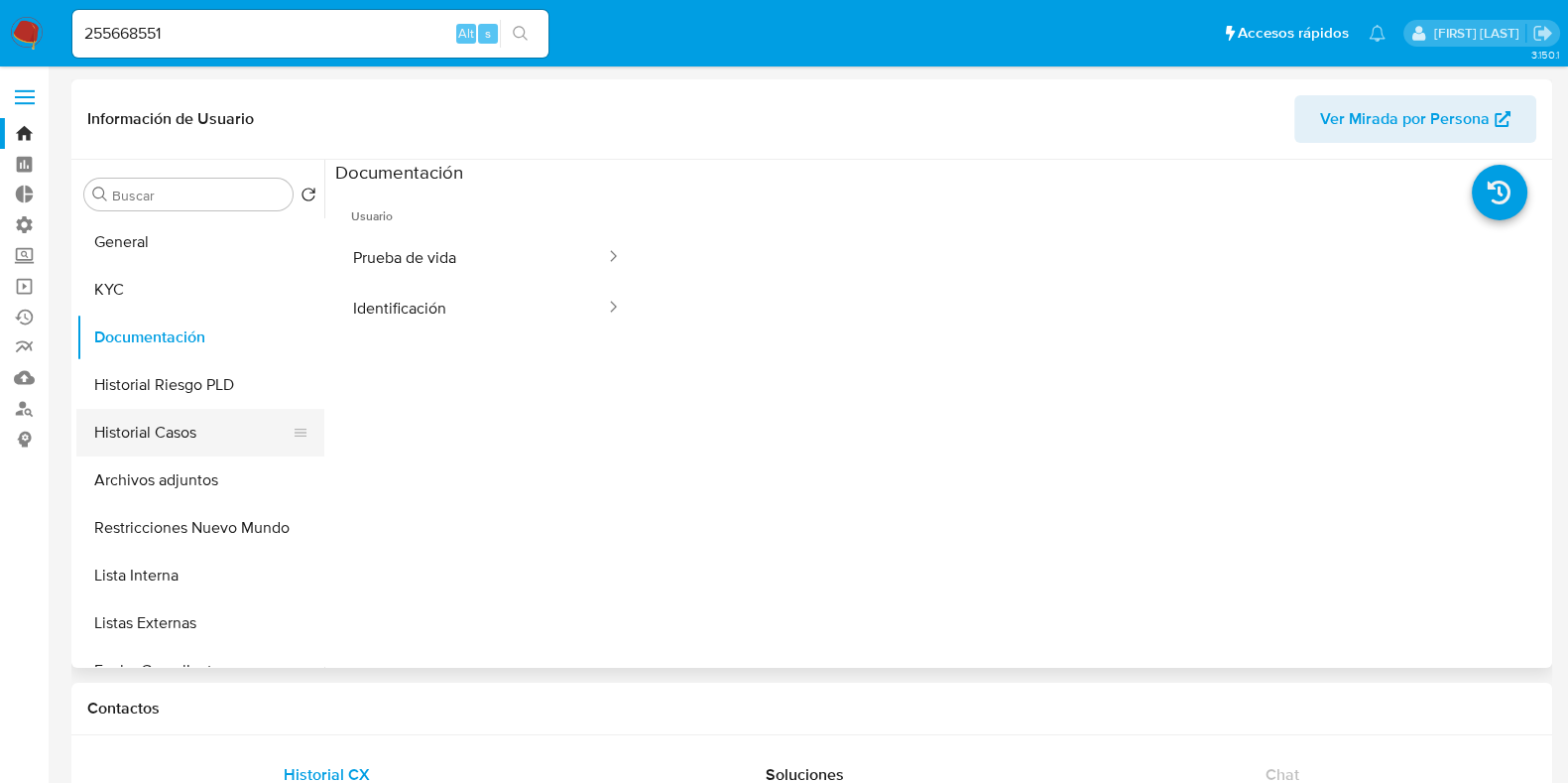 click on "Historial Casos" at bounding box center [192, 433] 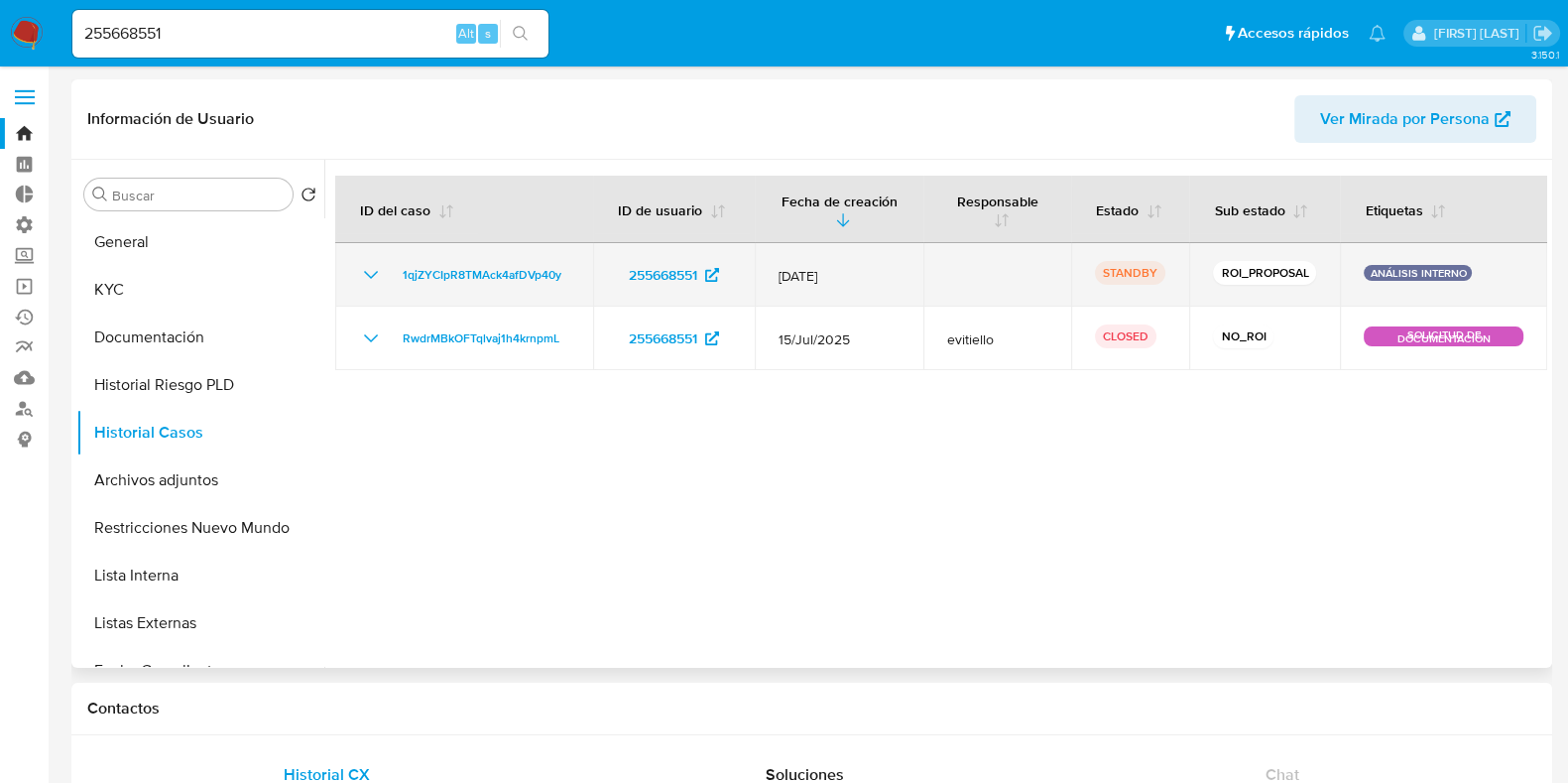 click 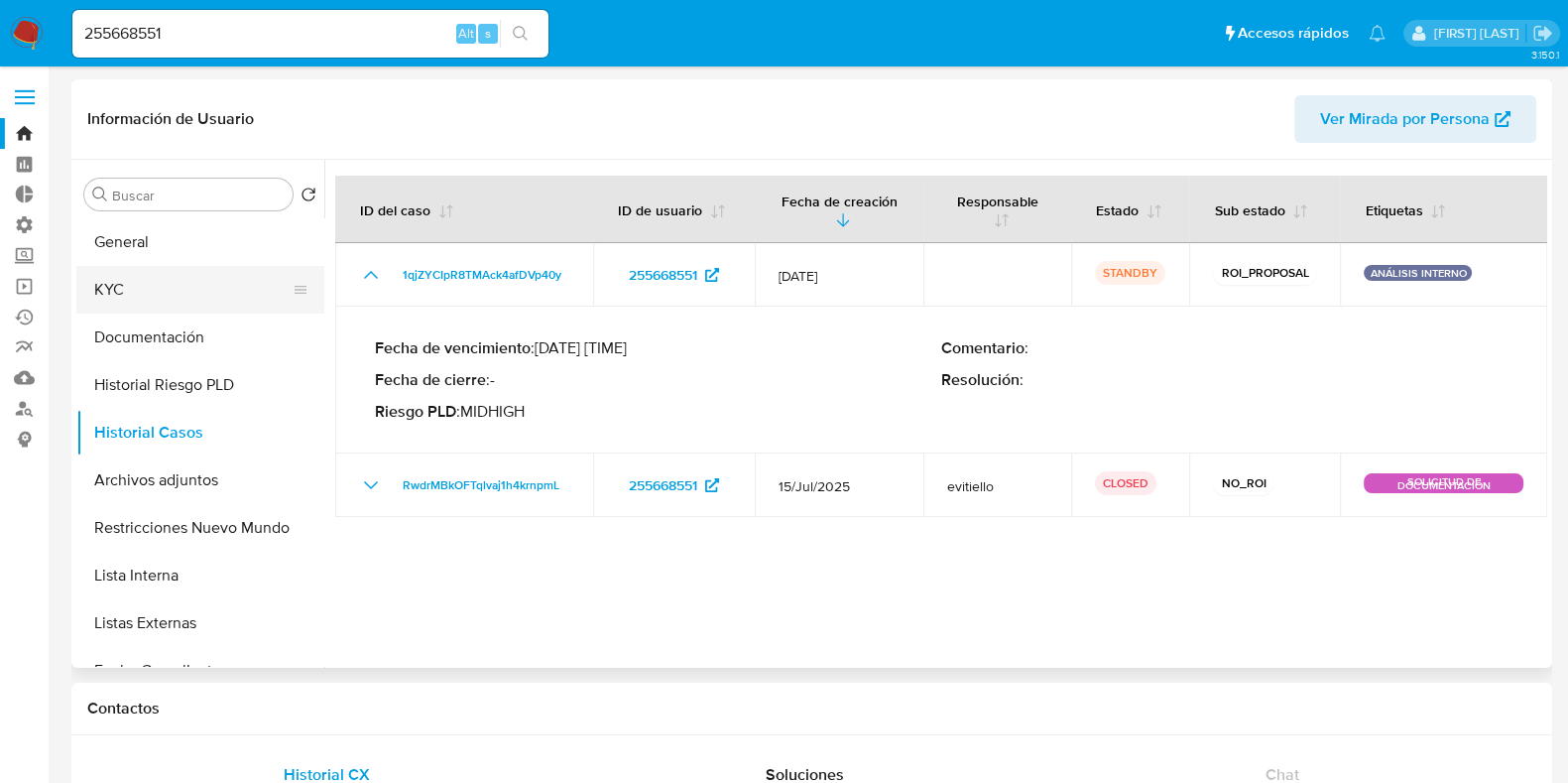 click on "KYC" at bounding box center [192, 290] 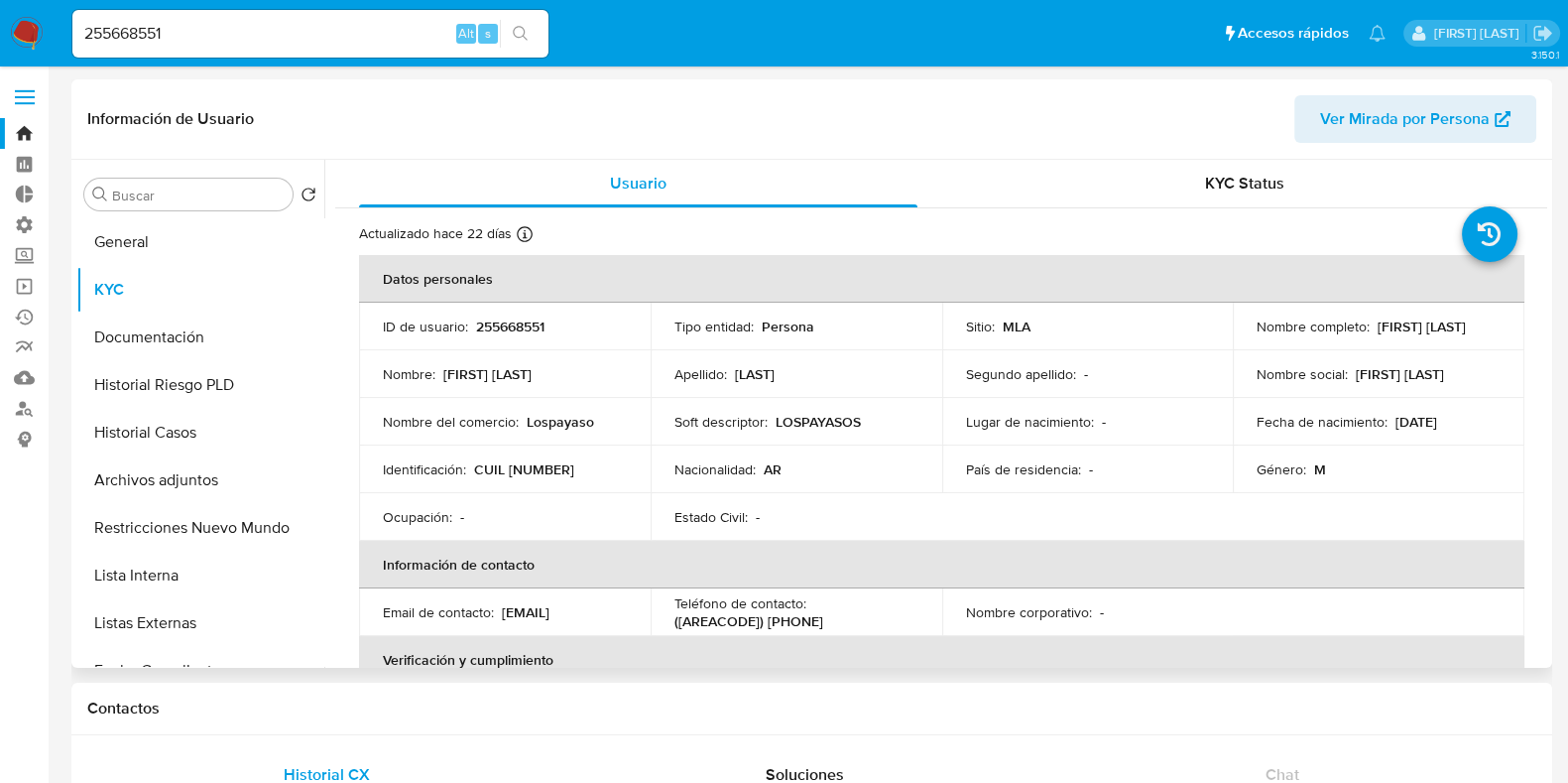 drag, startPoint x: 600, startPoint y: 463, endPoint x: 480, endPoint y: 457, distance: 120.14991 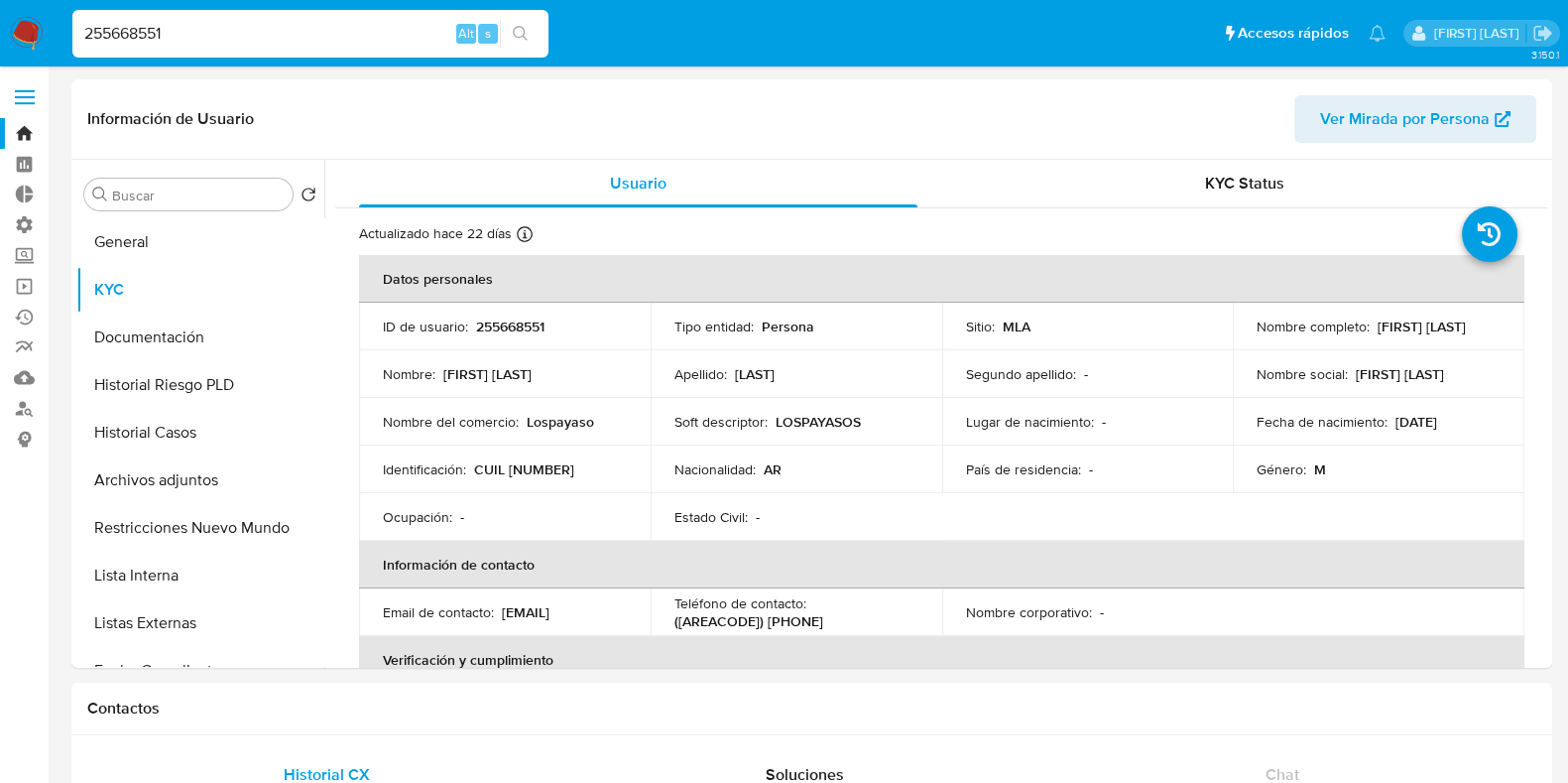 drag, startPoint x: 283, startPoint y: 31, endPoint x: 0, endPoint y: 3, distance: 284.38179 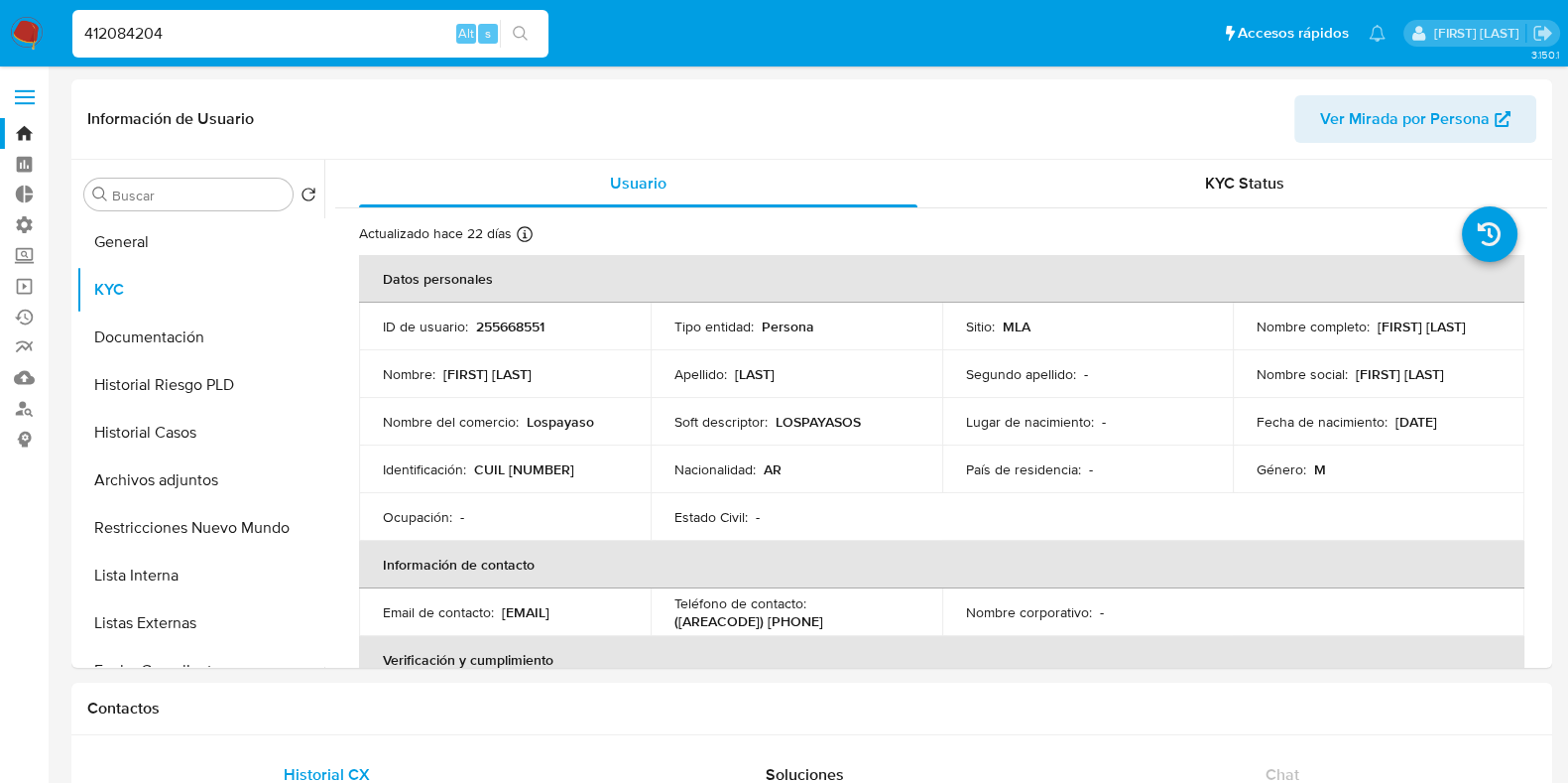type on "412084204" 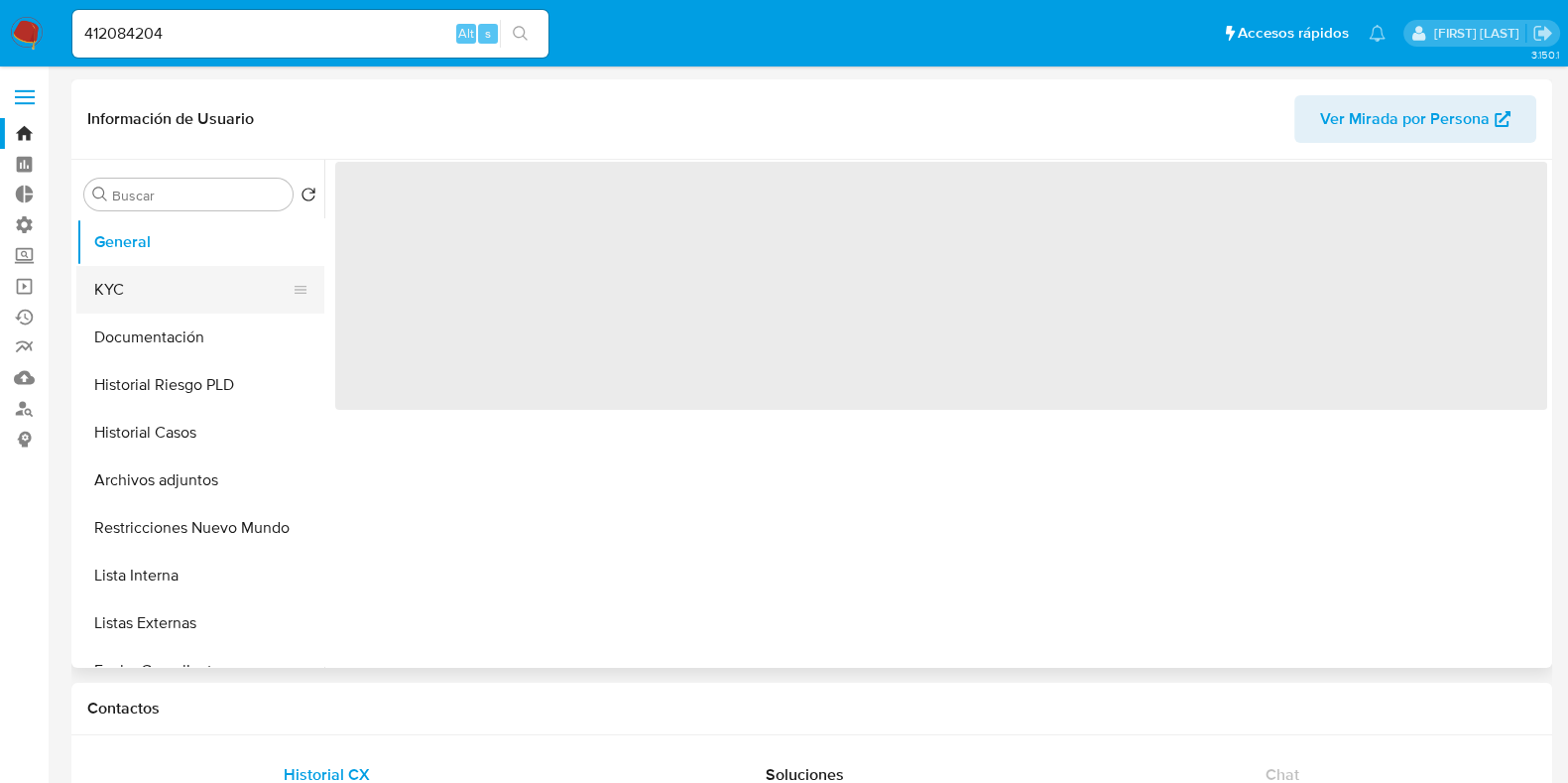 click on "KYC" at bounding box center (192, 290) 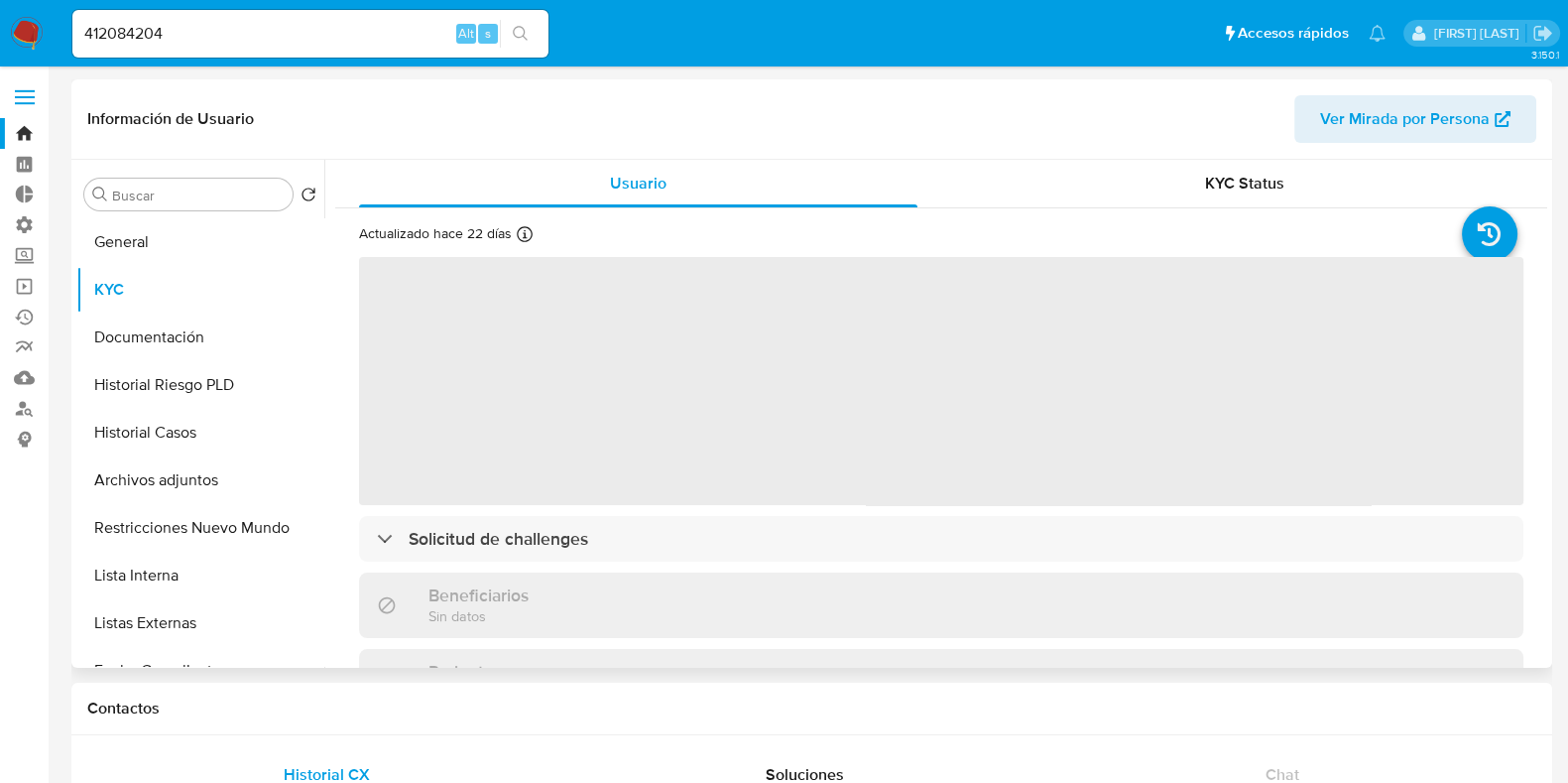 select on "10" 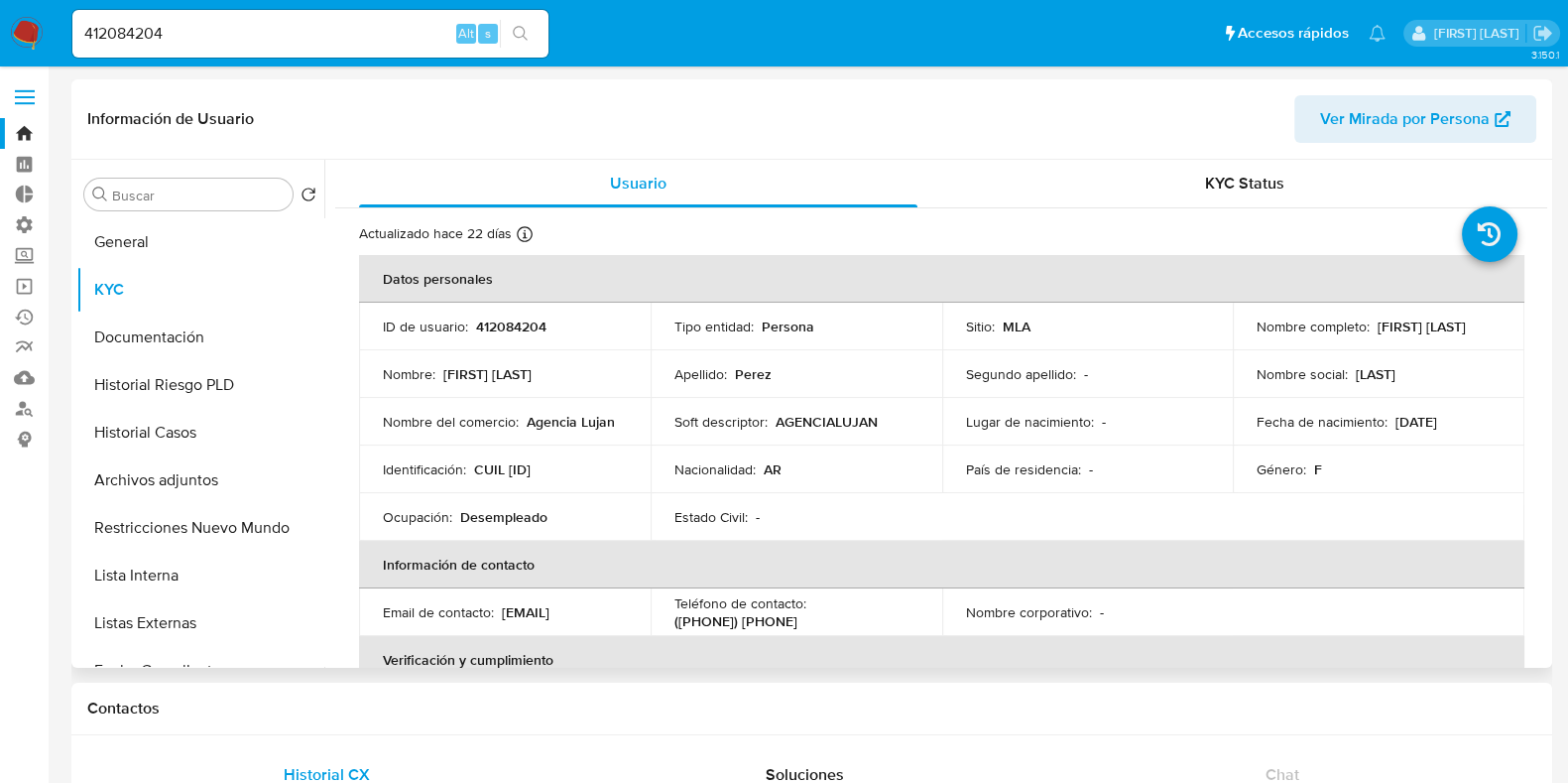 drag, startPoint x: 610, startPoint y: 472, endPoint x: 476, endPoint y: 471, distance: 134.00373 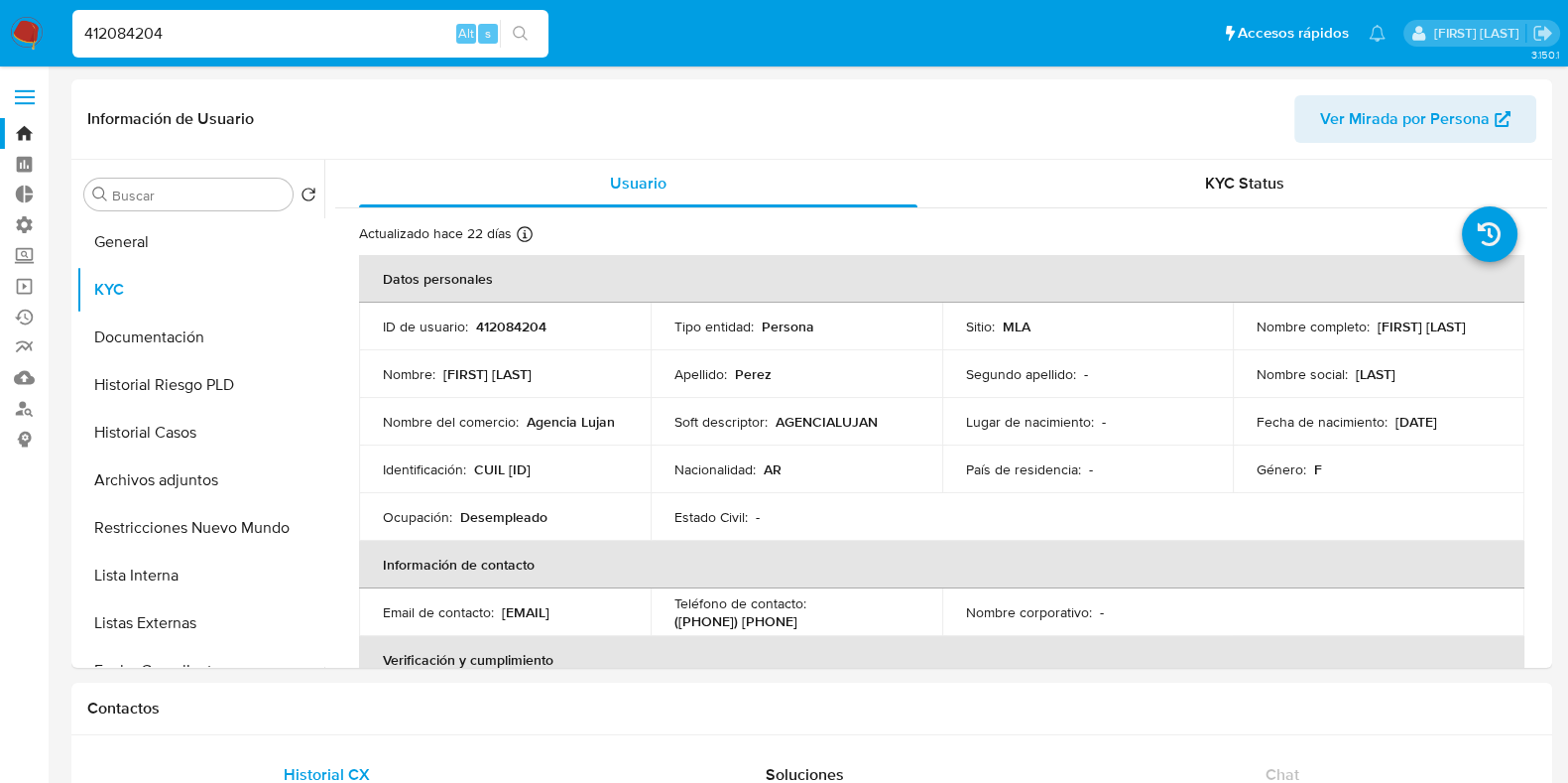 drag, startPoint x: 304, startPoint y: 30, endPoint x: 86, endPoint y: 1, distance: 219.92044 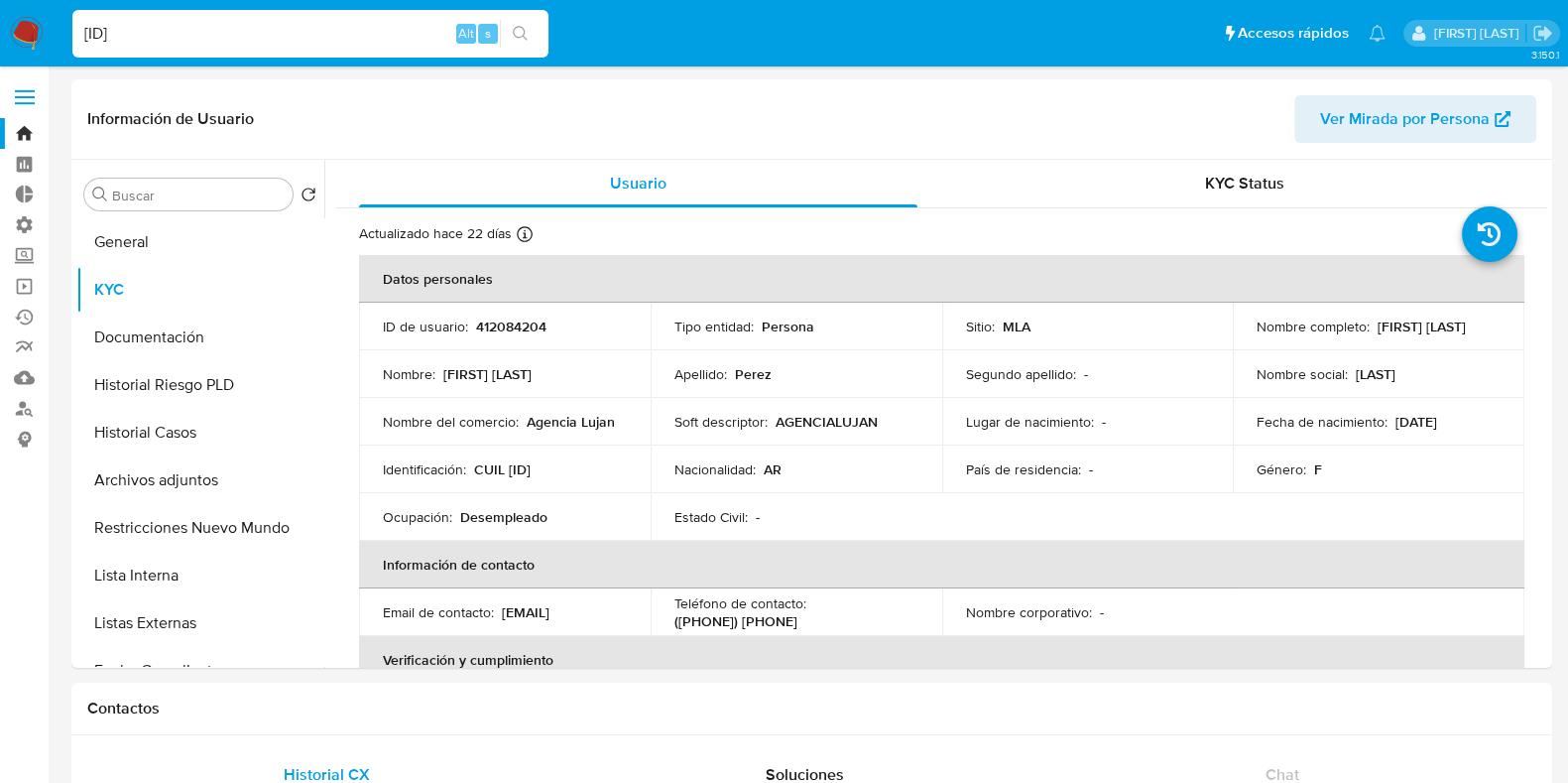 type on "[ID]" 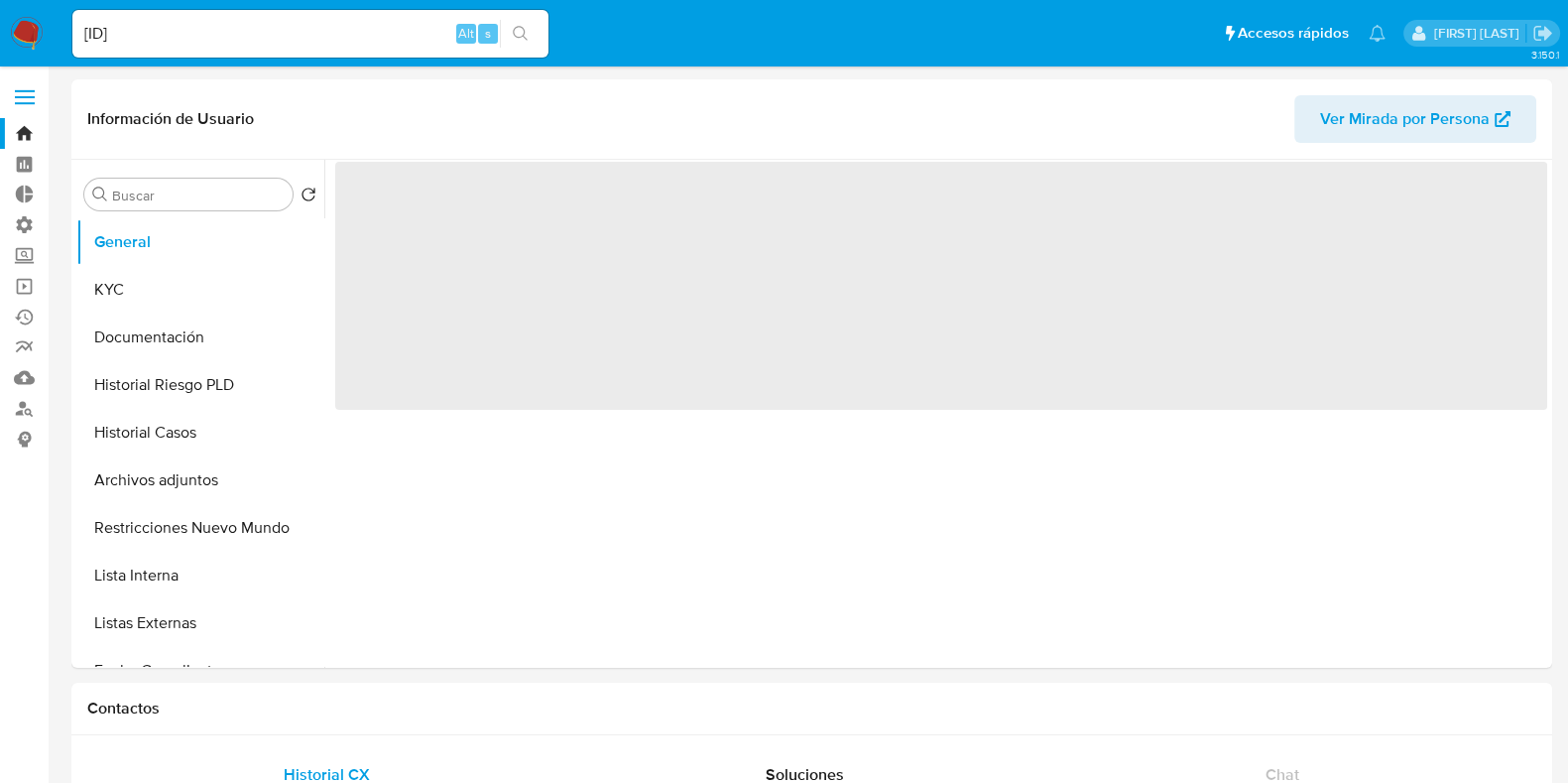 select on "10" 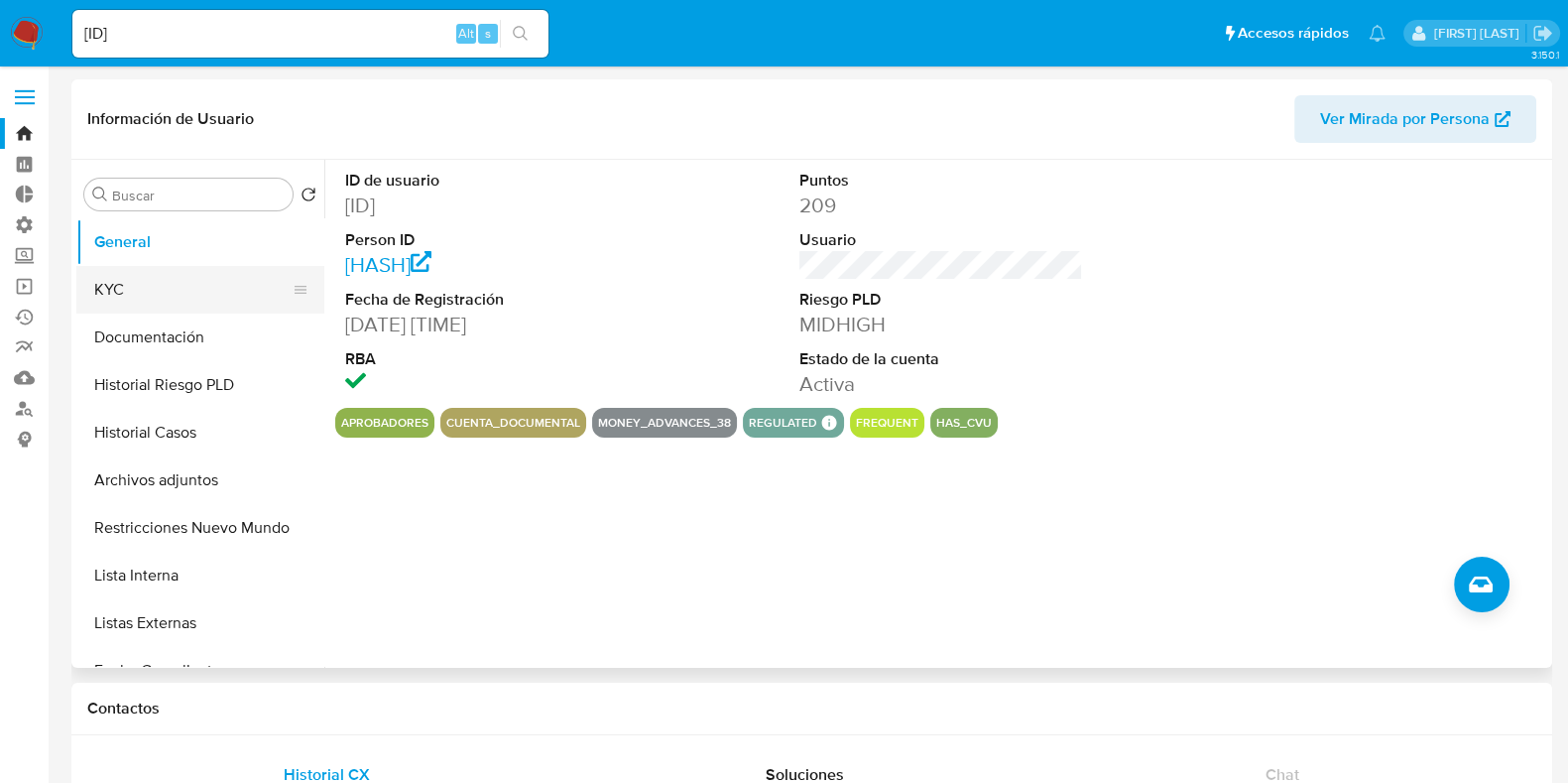click on "KYC" at bounding box center [192, 290] 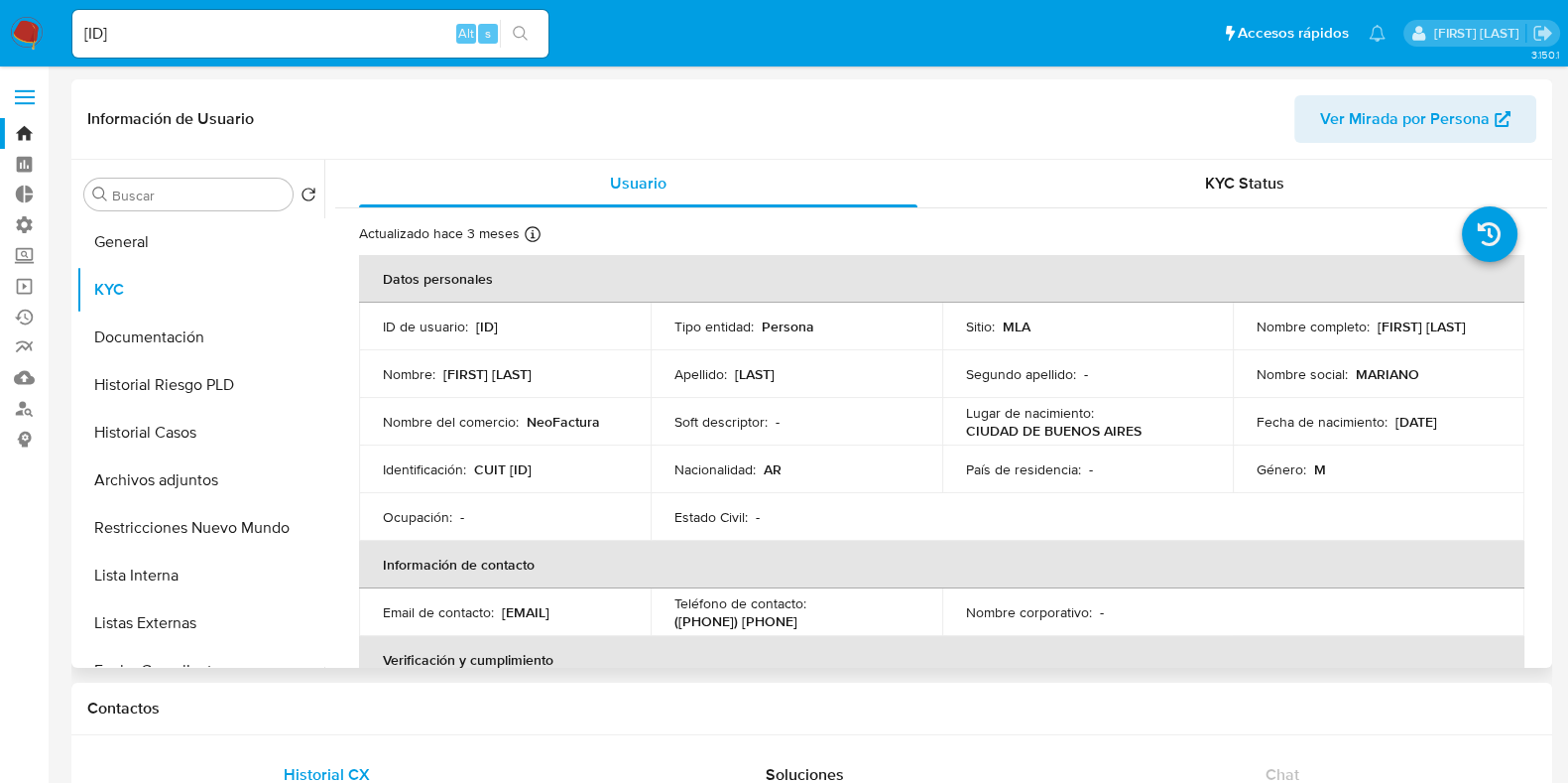 drag, startPoint x: 612, startPoint y: 470, endPoint x: 475, endPoint y: 465, distance: 137.09121 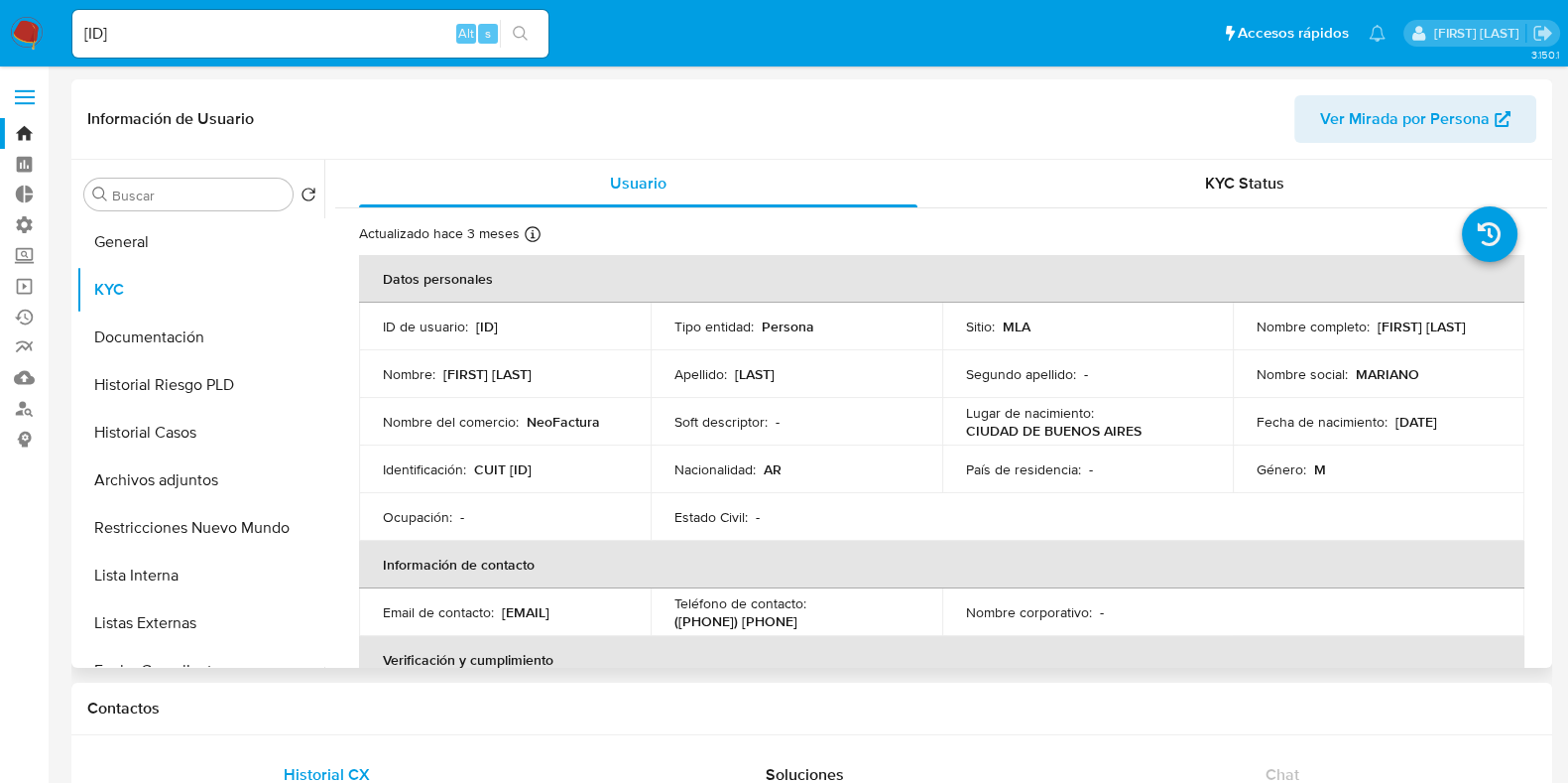 drag, startPoint x: 547, startPoint y: 325, endPoint x: 476, endPoint y: 326, distance: 71.00704 